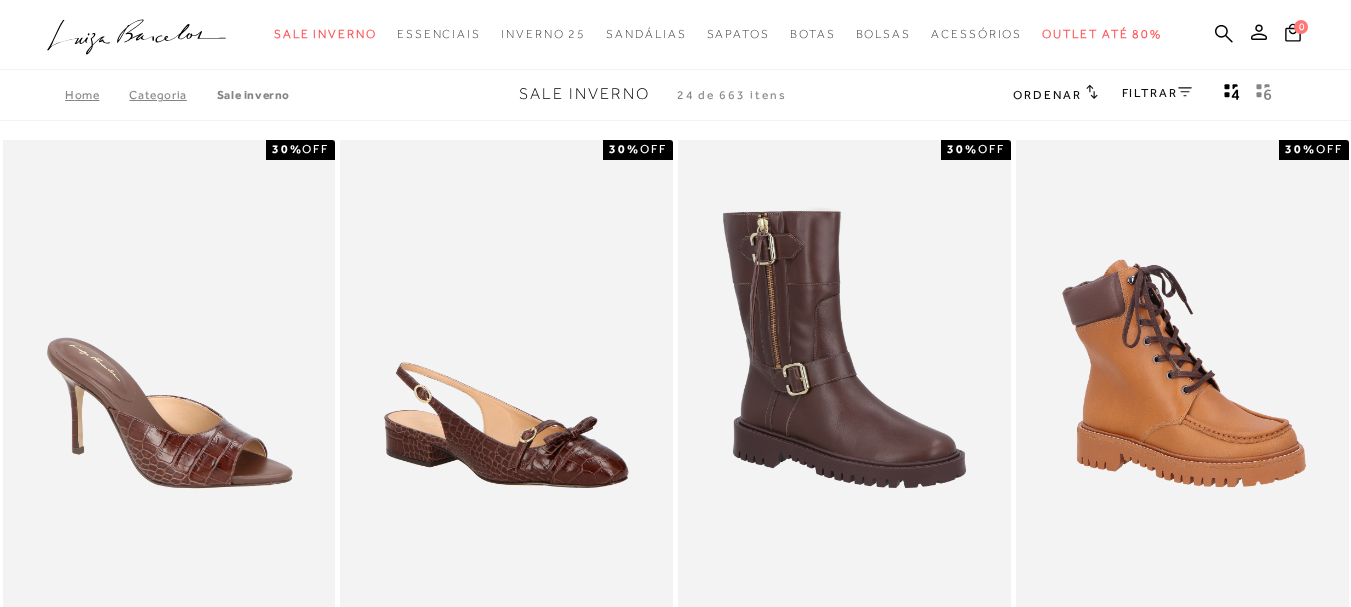scroll, scrollTop: 0, scrollLeft: 0, axis: both 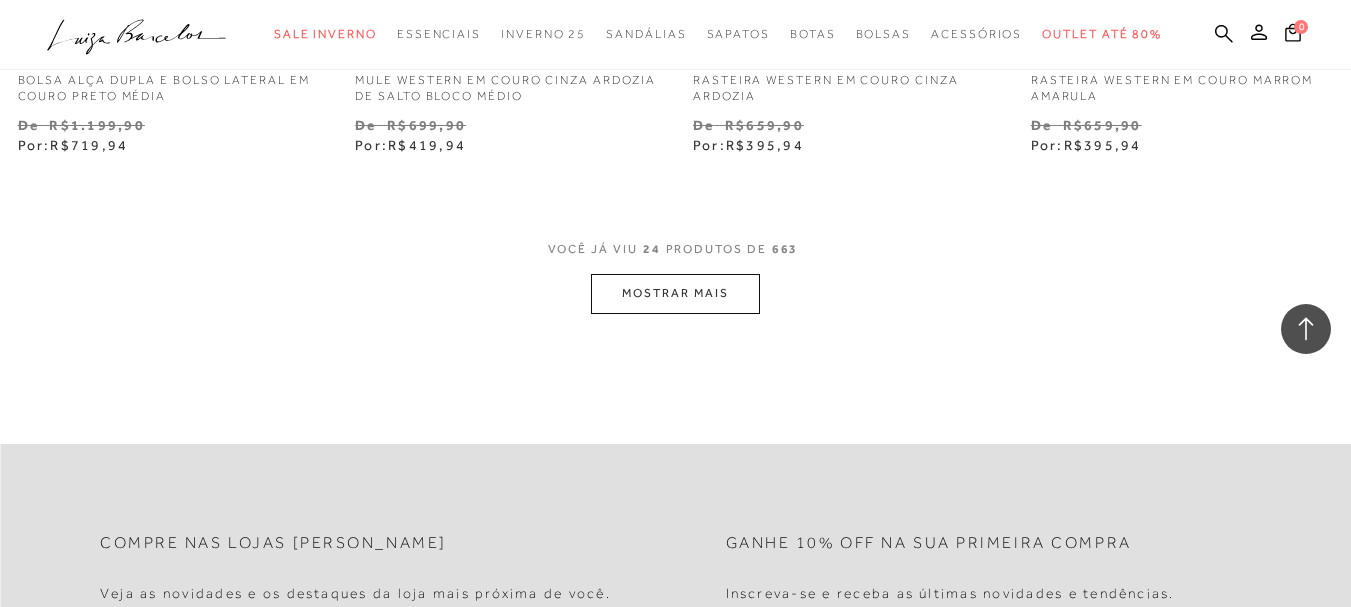 click on "MOSTRAR MAIS" at bounding box center [675, 293] 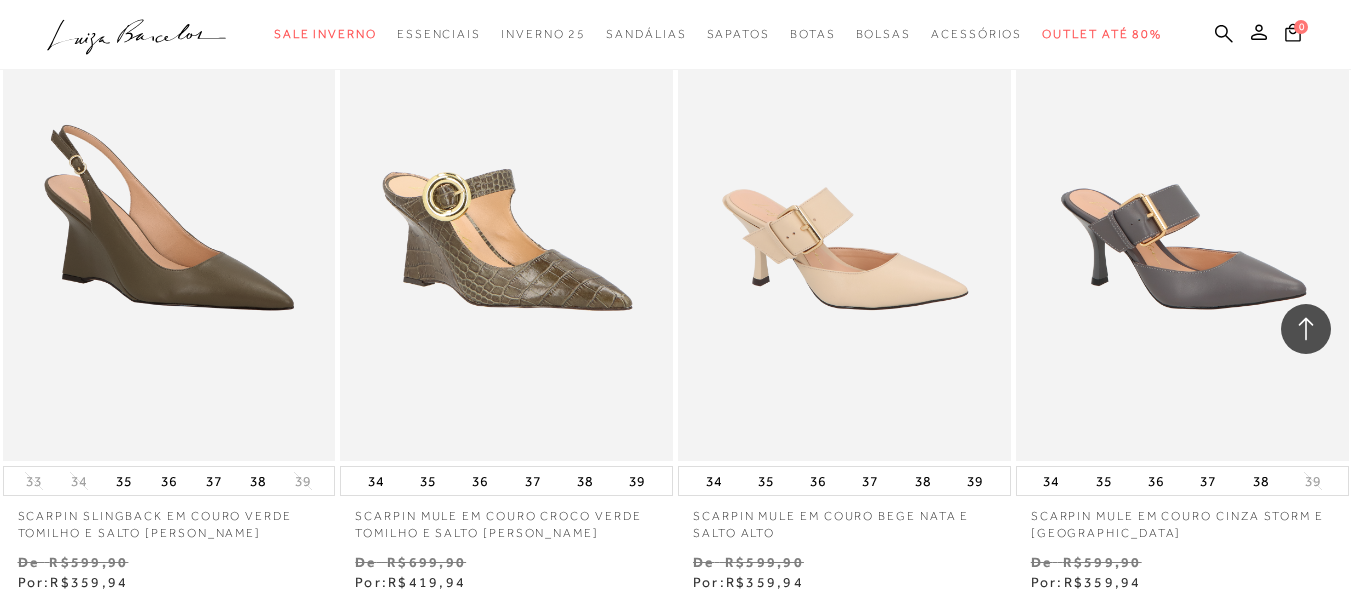 scroll, scrollTop: 6763, scrollLeft: 0, axis: vertical 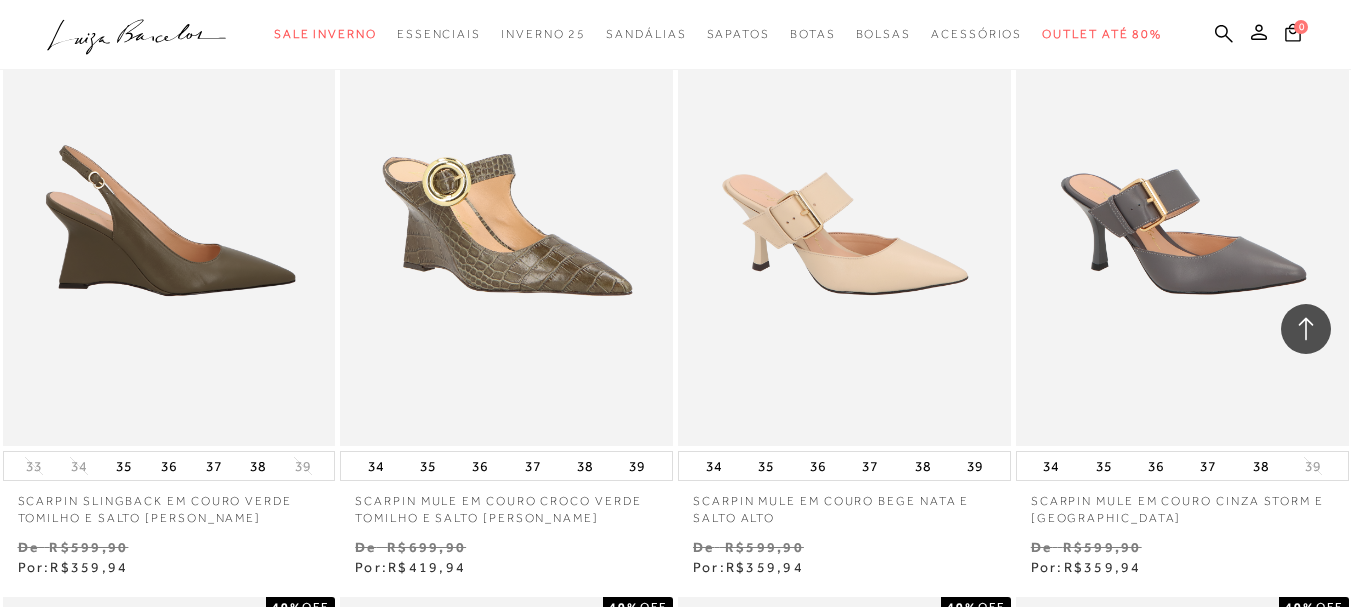 click at bounding box center (170, 196) 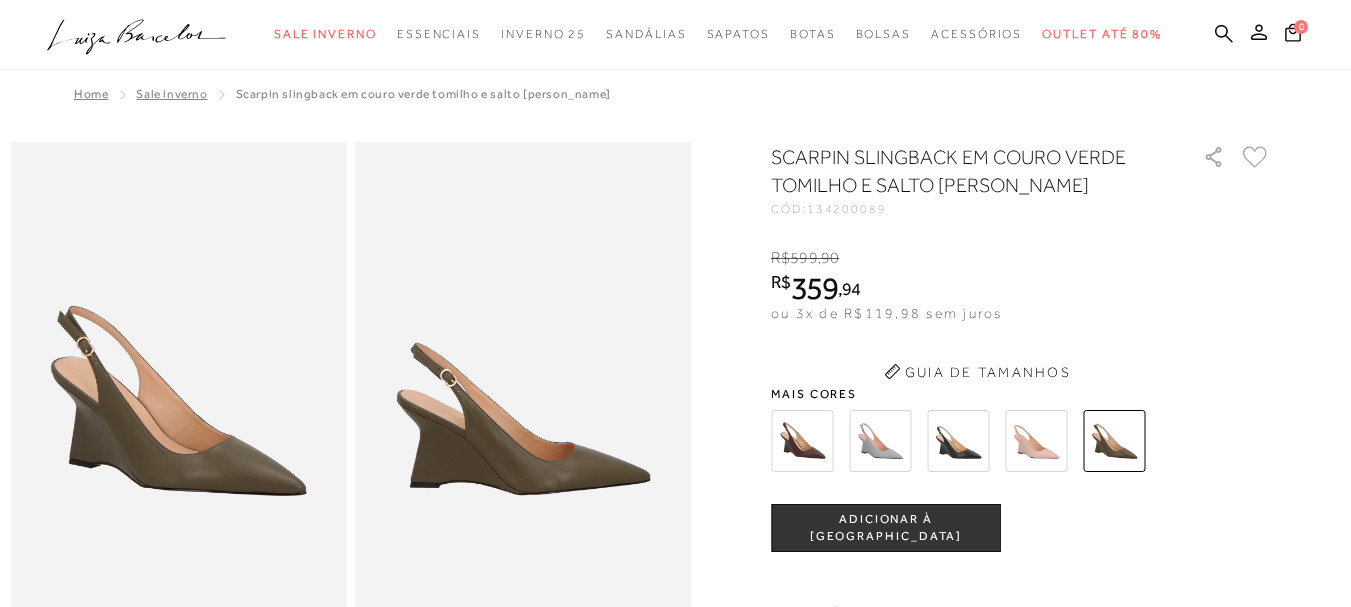 scroll, scrollTop: 0, scrollLeft: 0, axis: both 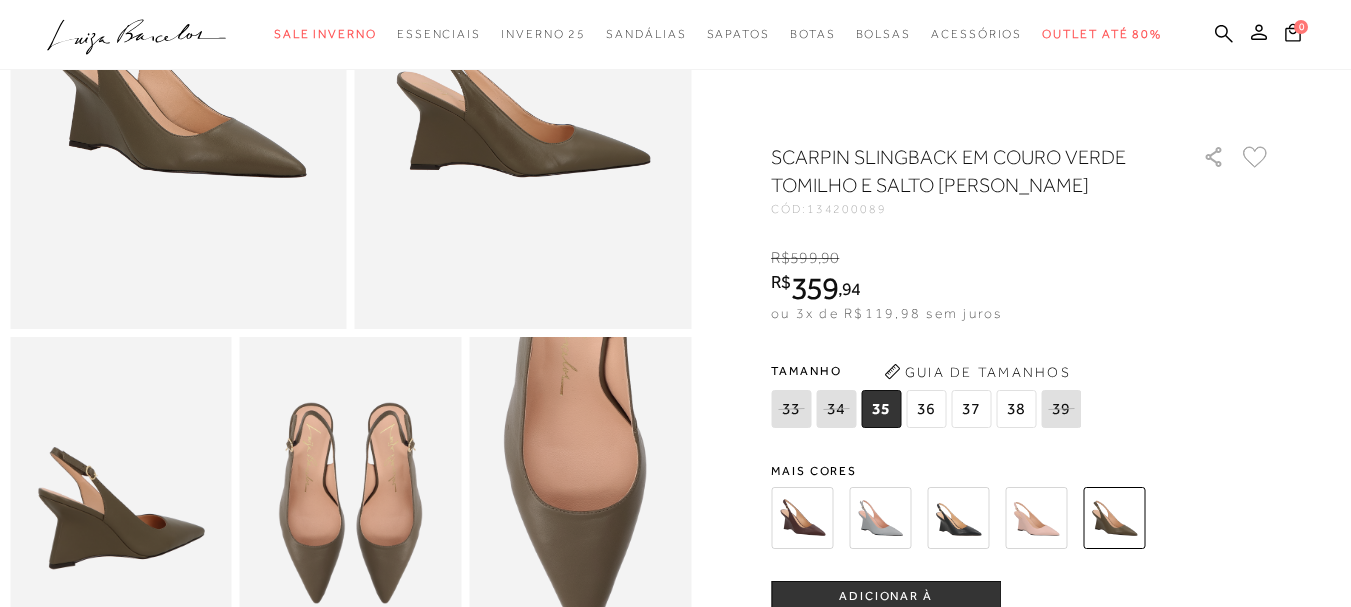 click at bounding box center [958, 518] 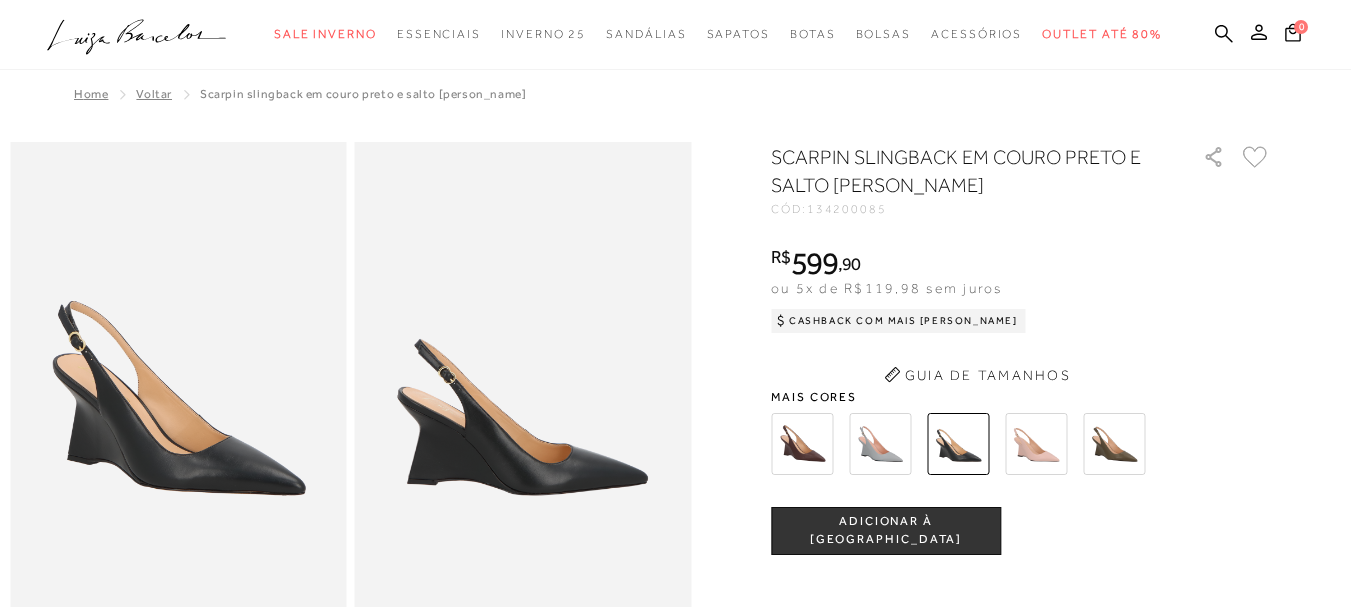 scroll, scrollTop: 0, scrollLeft: 0, axis: both 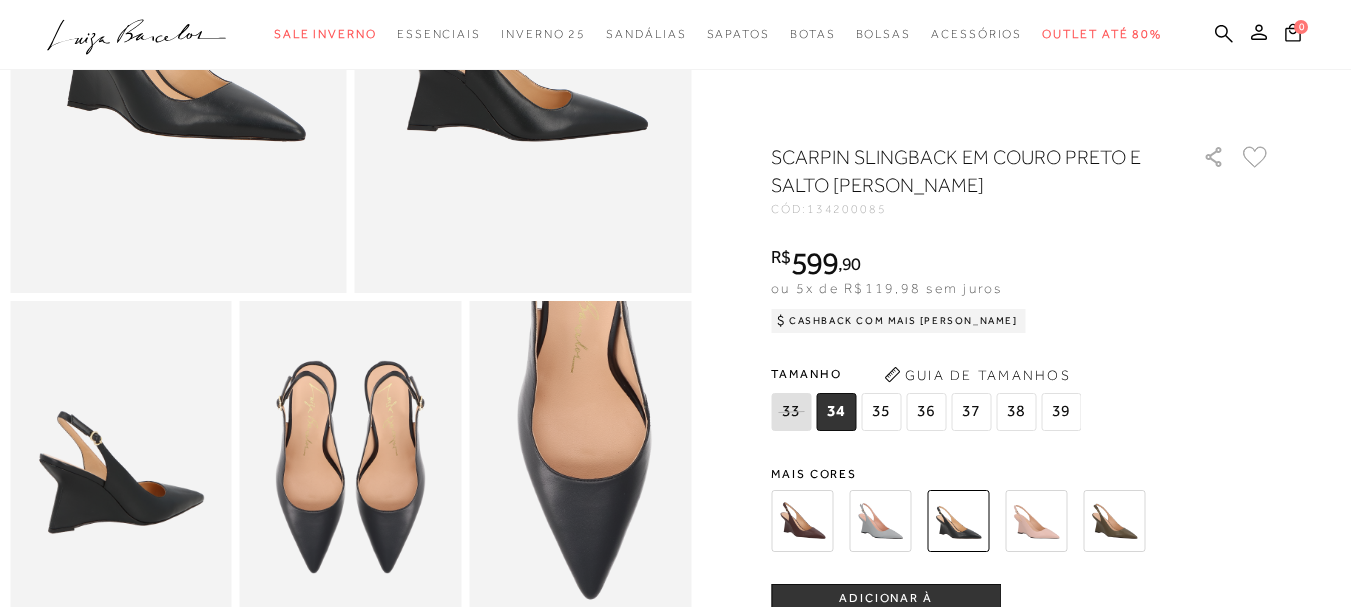 click at bounding box center [802, 521] 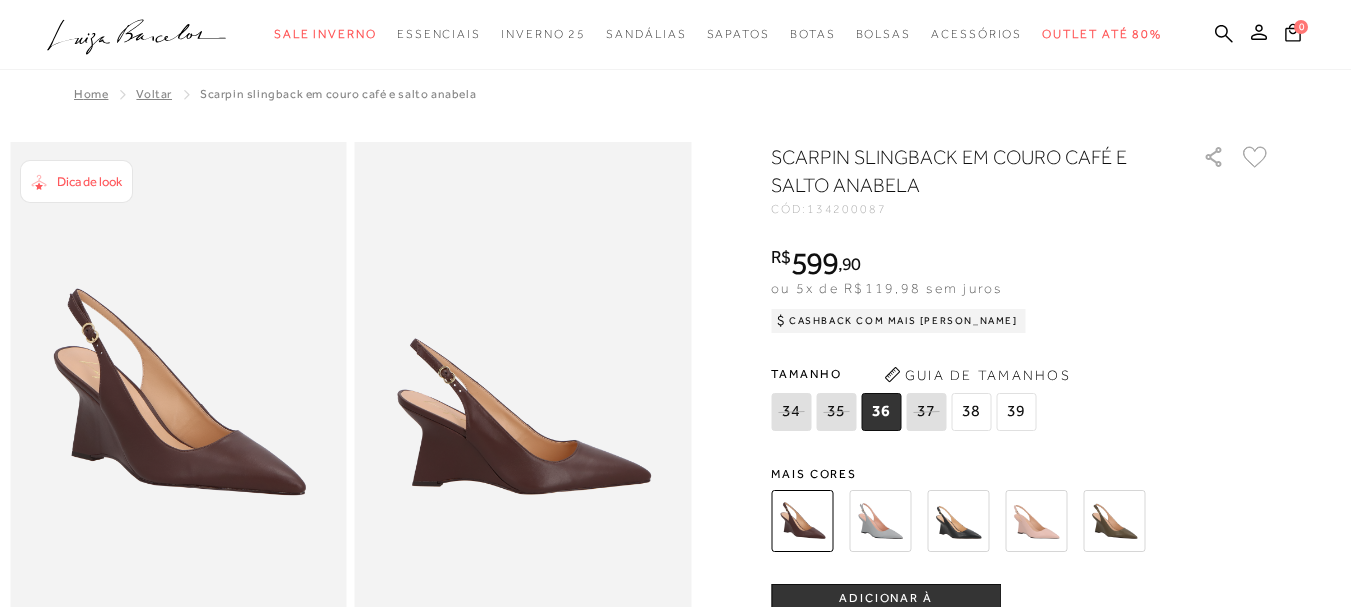 scroll, scrollTop: 0, scrollLeft: 0, axis: both 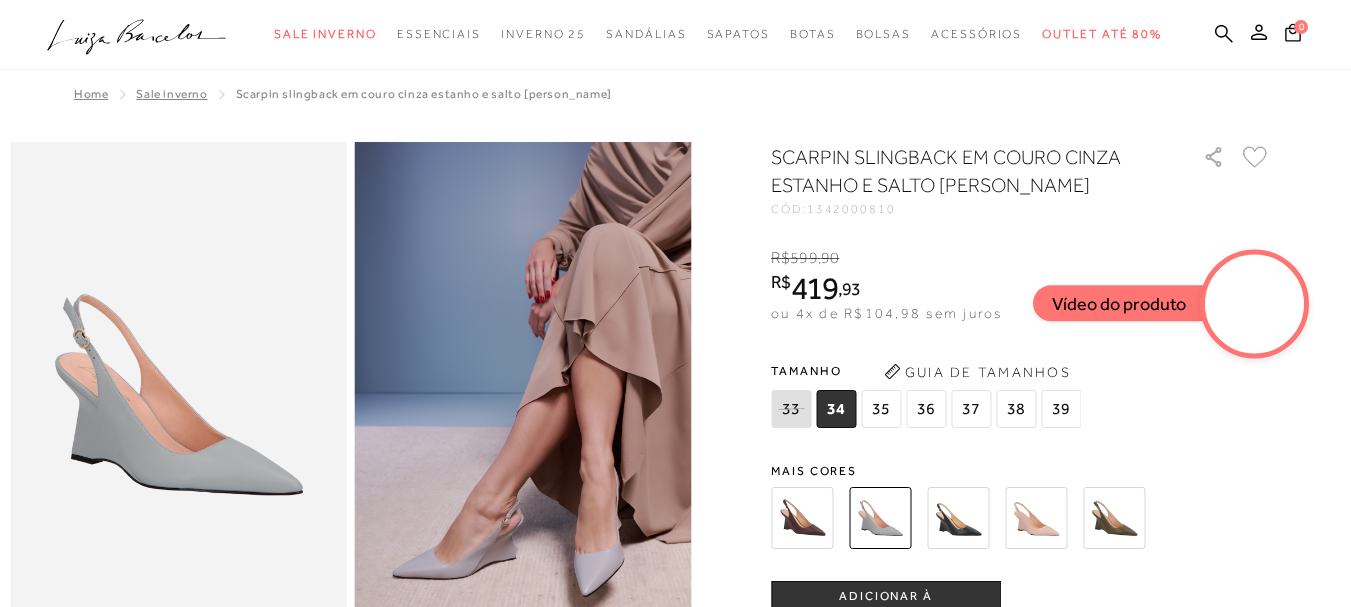 click at bounding box center [958, 518] 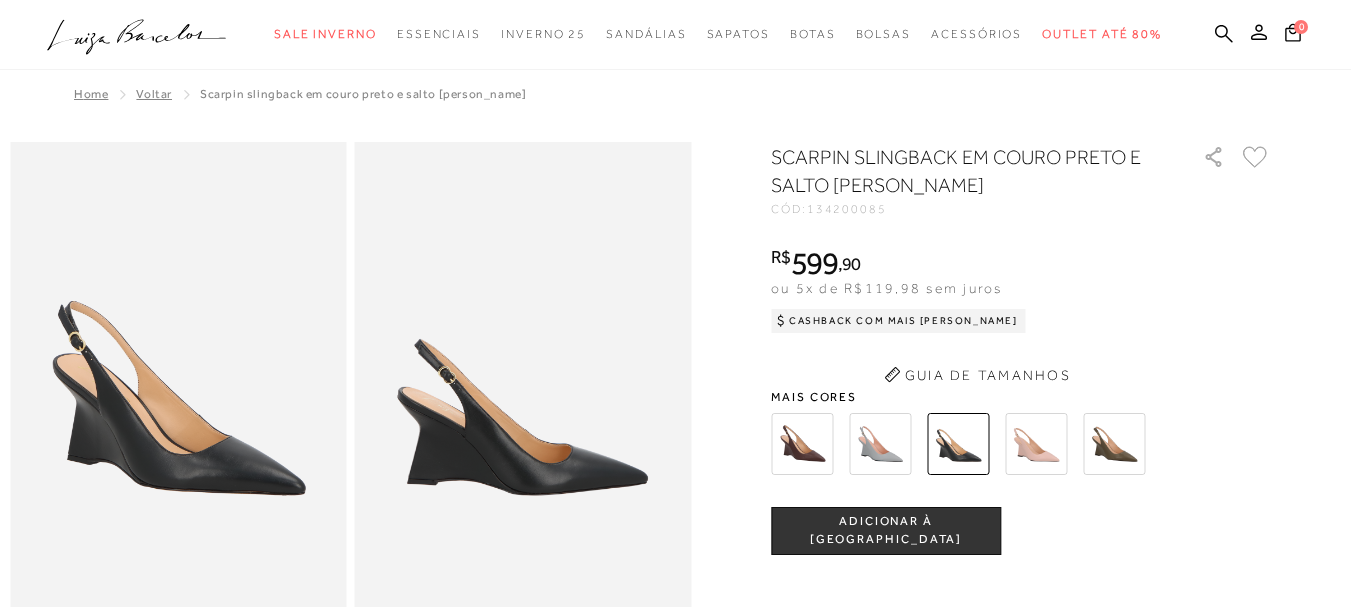 scroll, scrollTop: 0, scrollLeft: 0, axis: both 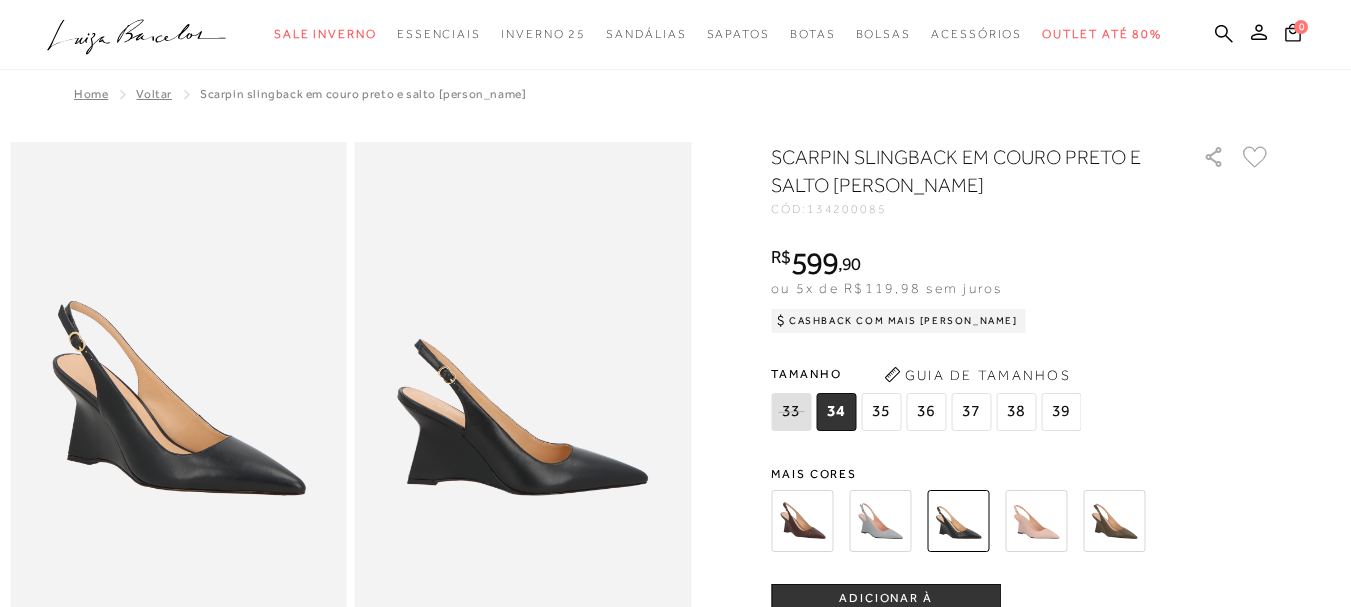 click at bounding box center [1036, 521] 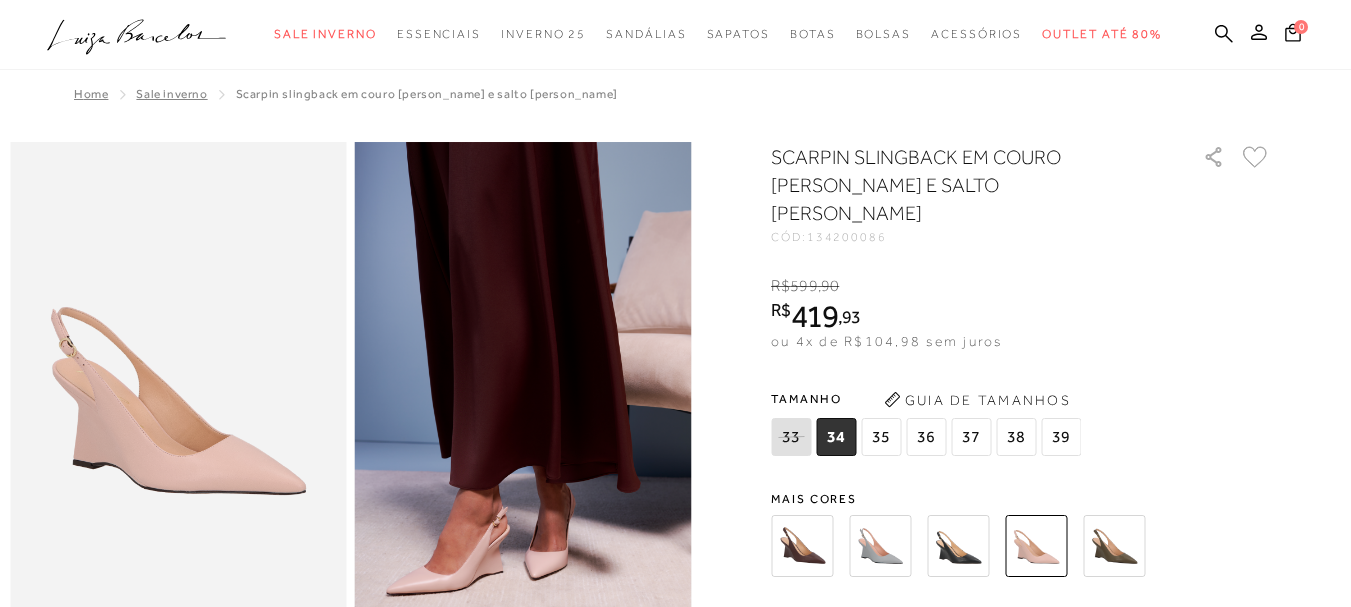 scroll, scrollTop: 0, scrollLeft: 0, axis: both 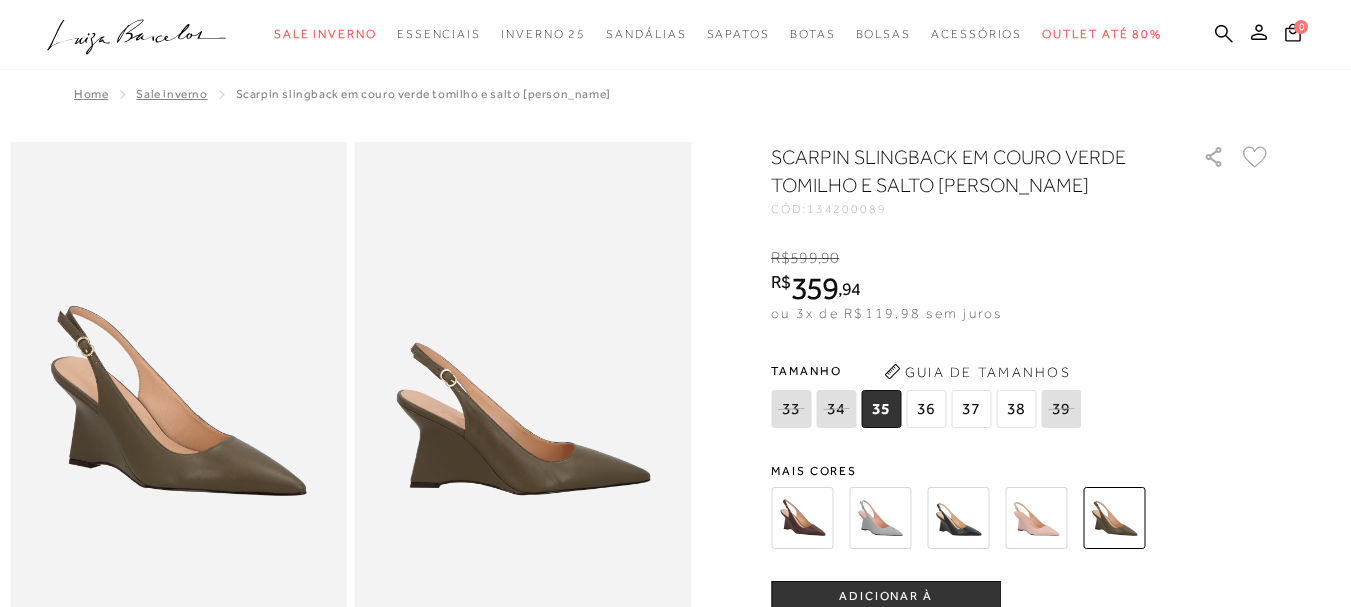 click at bounding box center (997, 518) 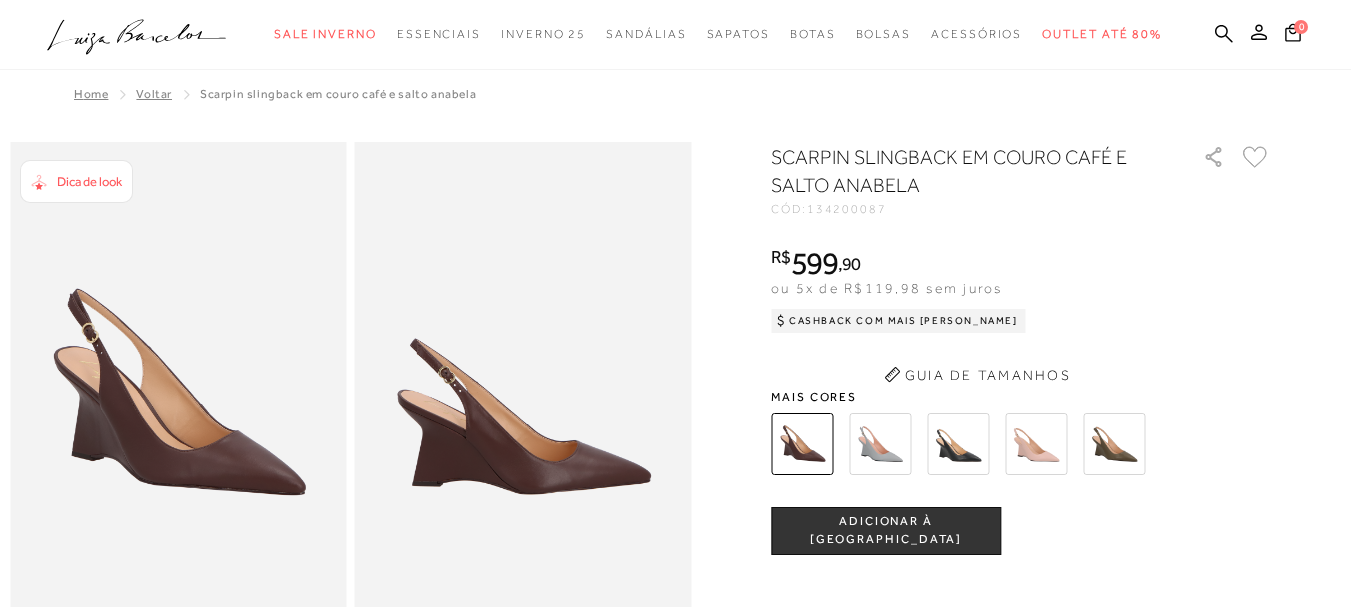 scroll, scrollTop: 0, scrollLeft: 0, axis: both 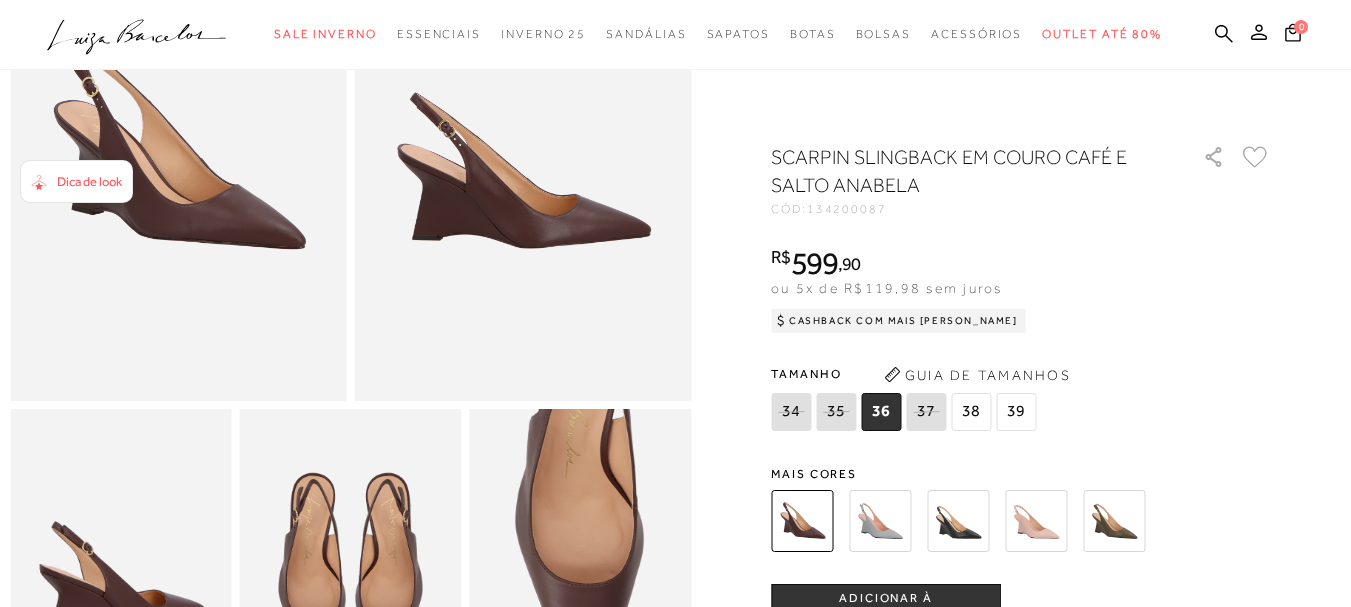 click at bounding box center (958, 521) 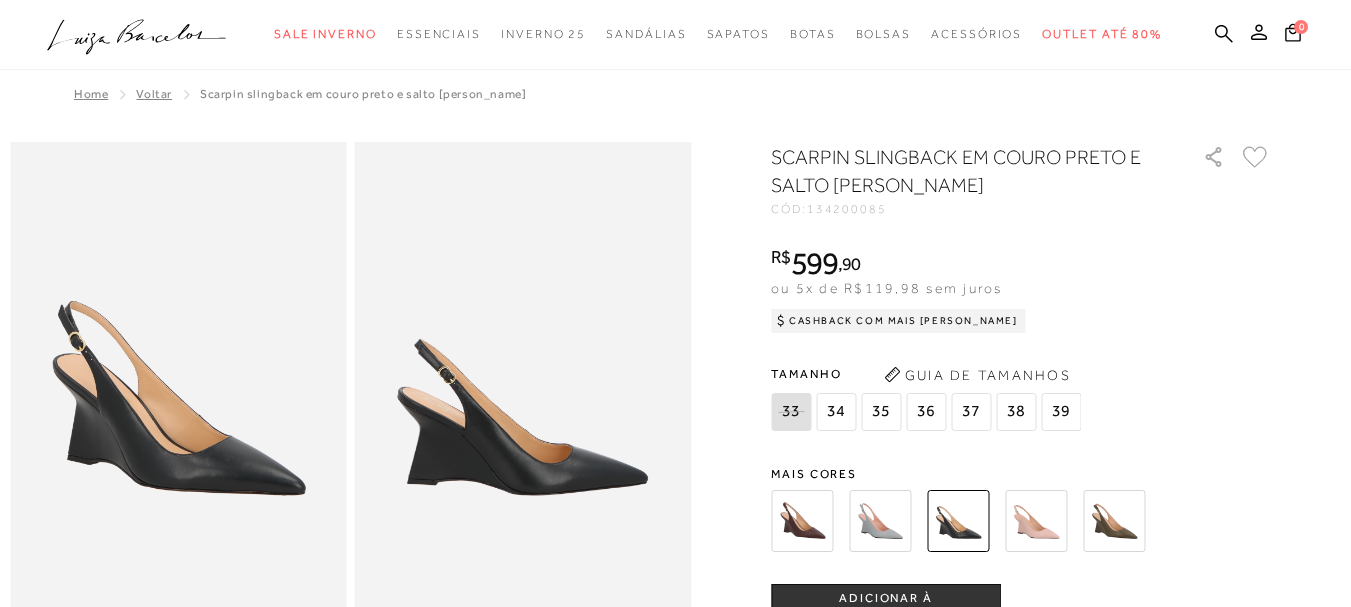 scroll, scrollTop: 0, scrollLeft: 0, axis: both 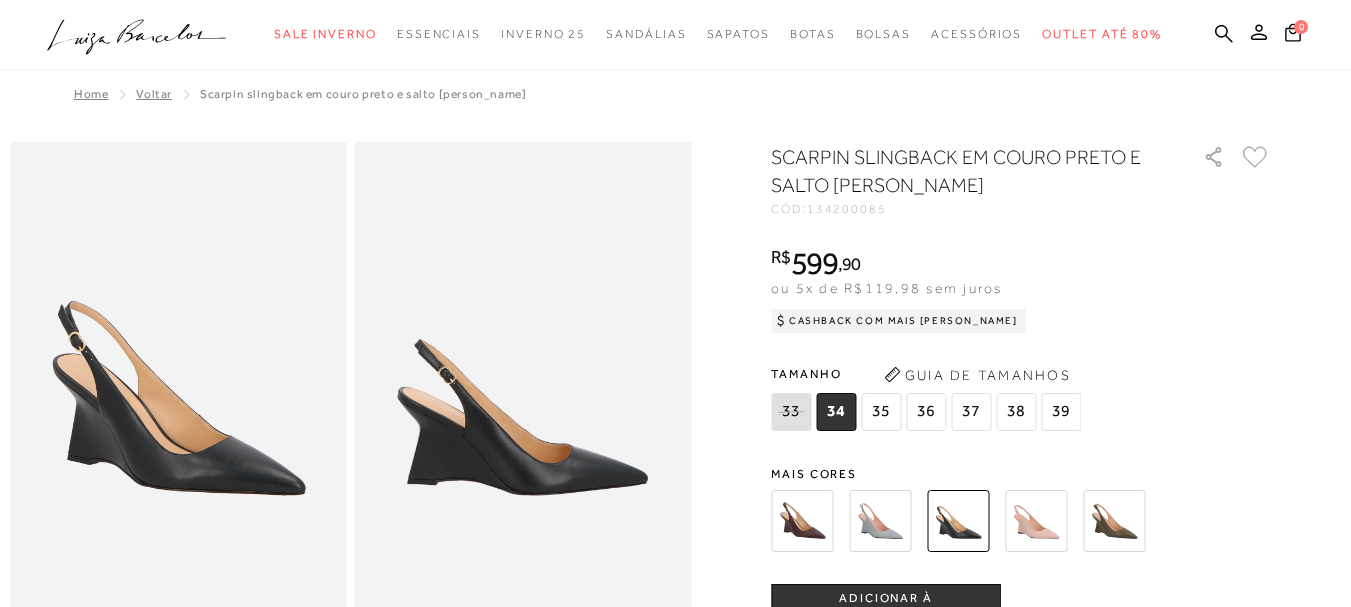 click at bounding box center [802, 521] 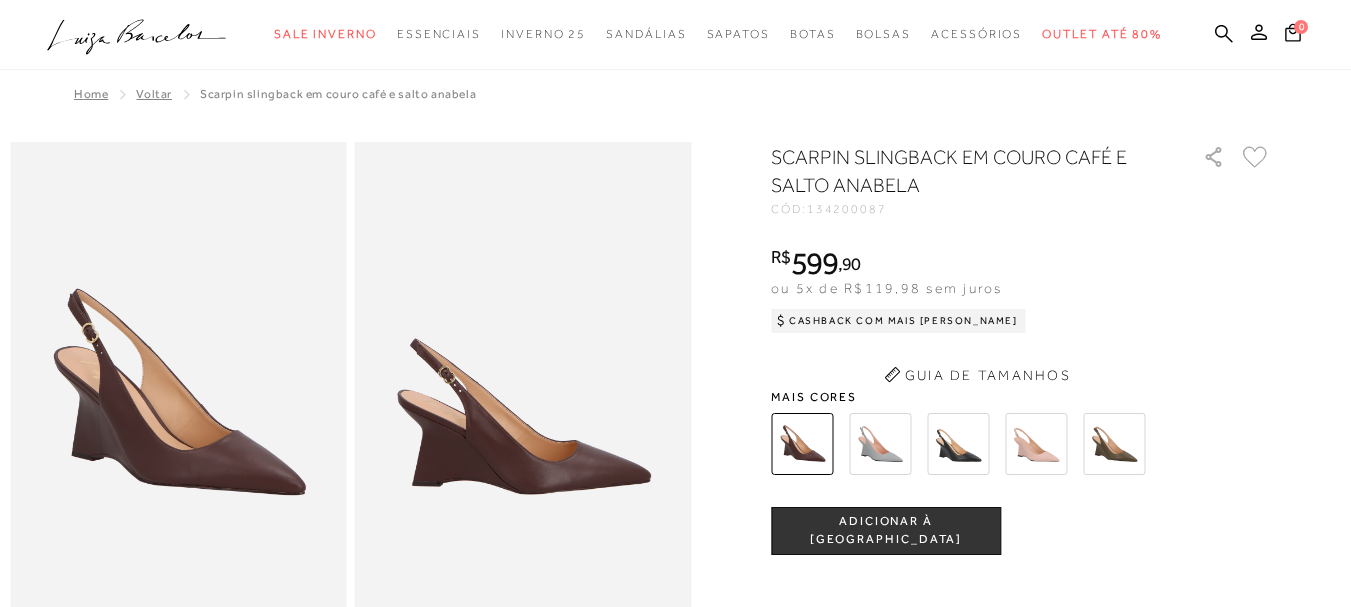 scroll, scrollTop: 0, scrollLeft: 0, axis: both 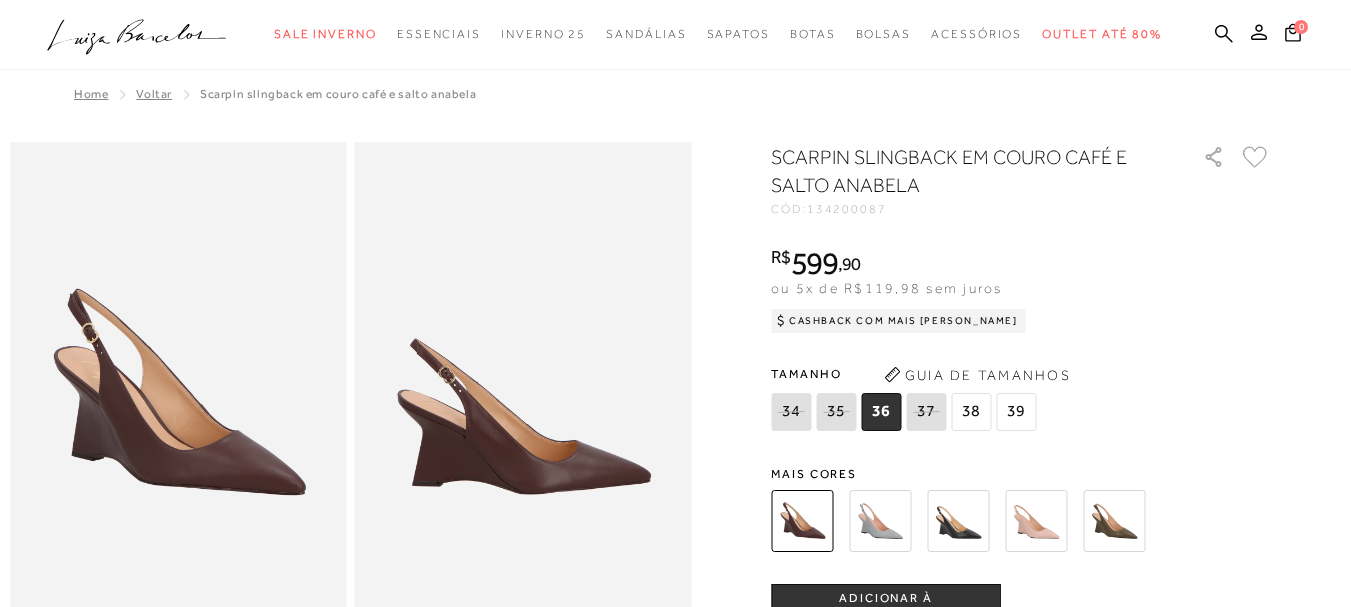 click at bounding box center [1036, 521] 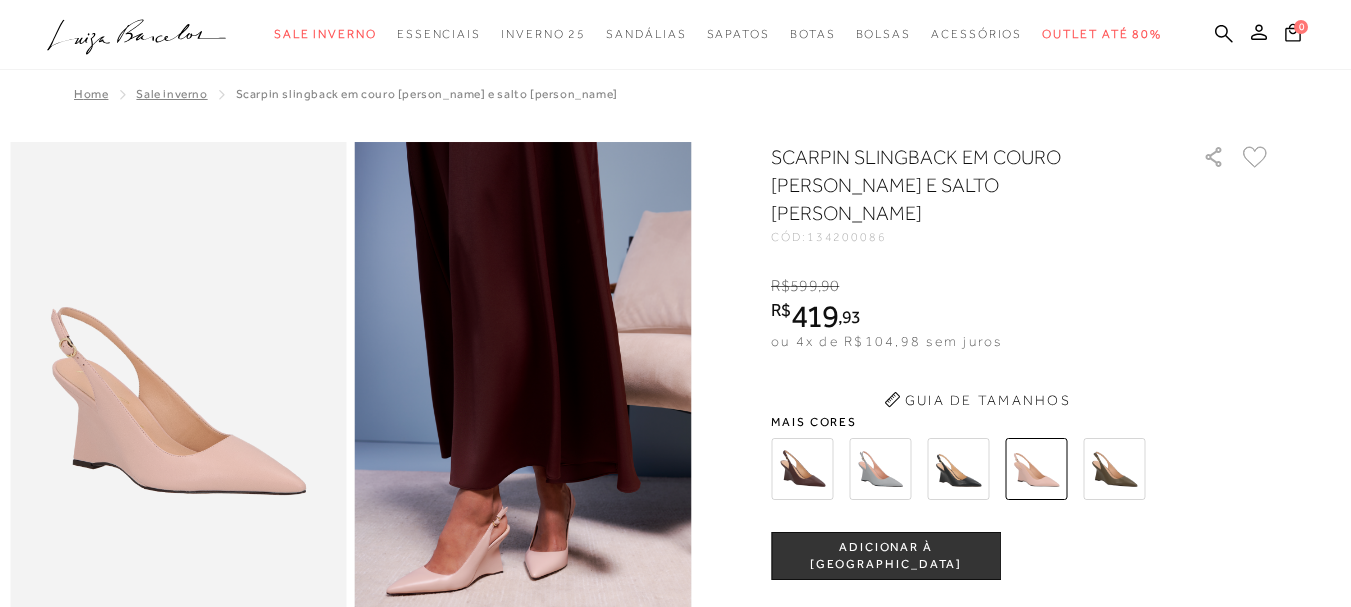 scroll, scrollTop: 0, scrollLeft: 0, axis: both 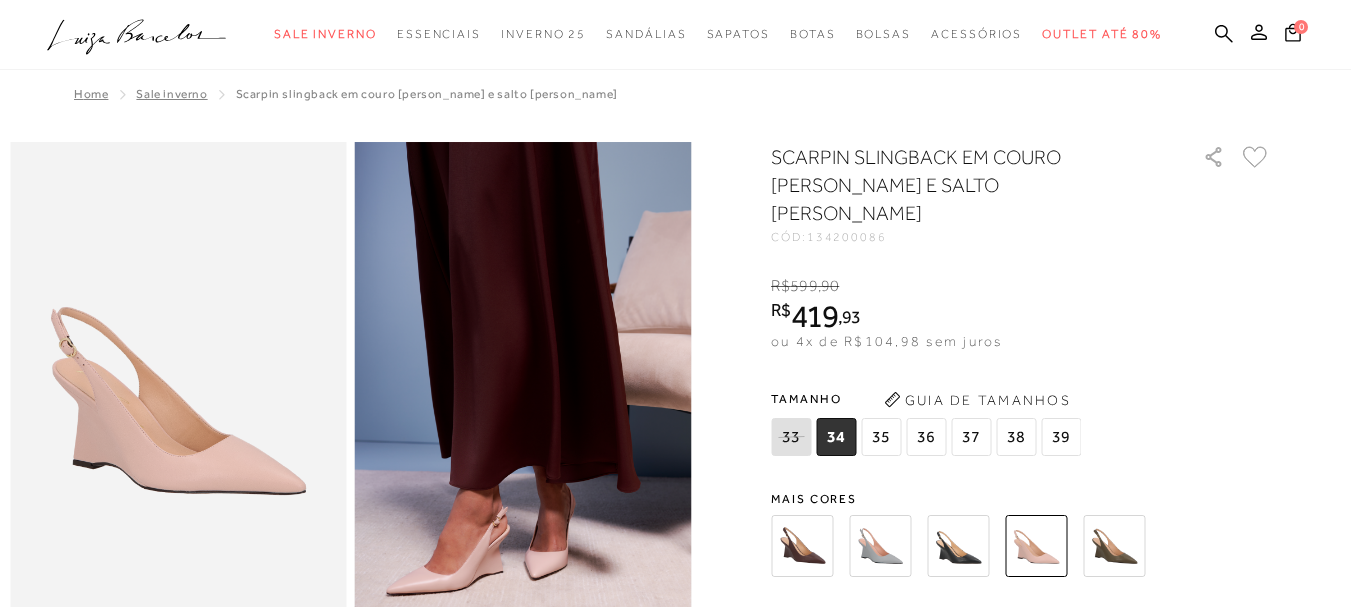 click at bounding box center [1114, 546] 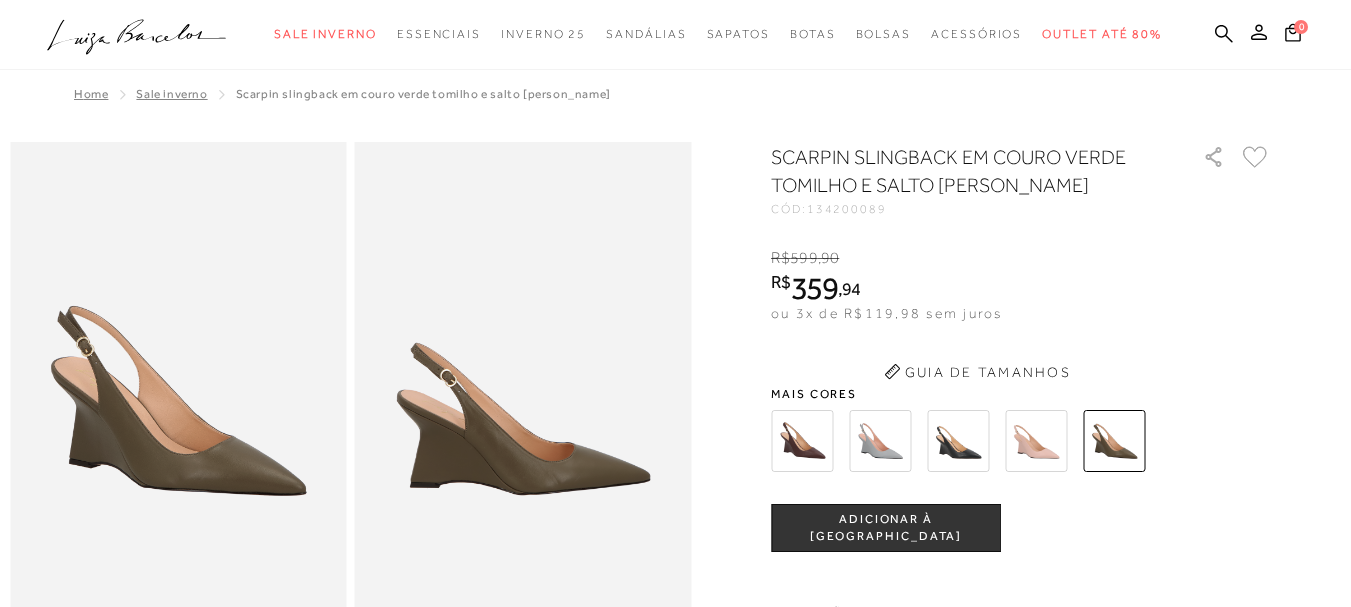 scroll, scrollTop: 0, scrollLeft: 0, axis: both 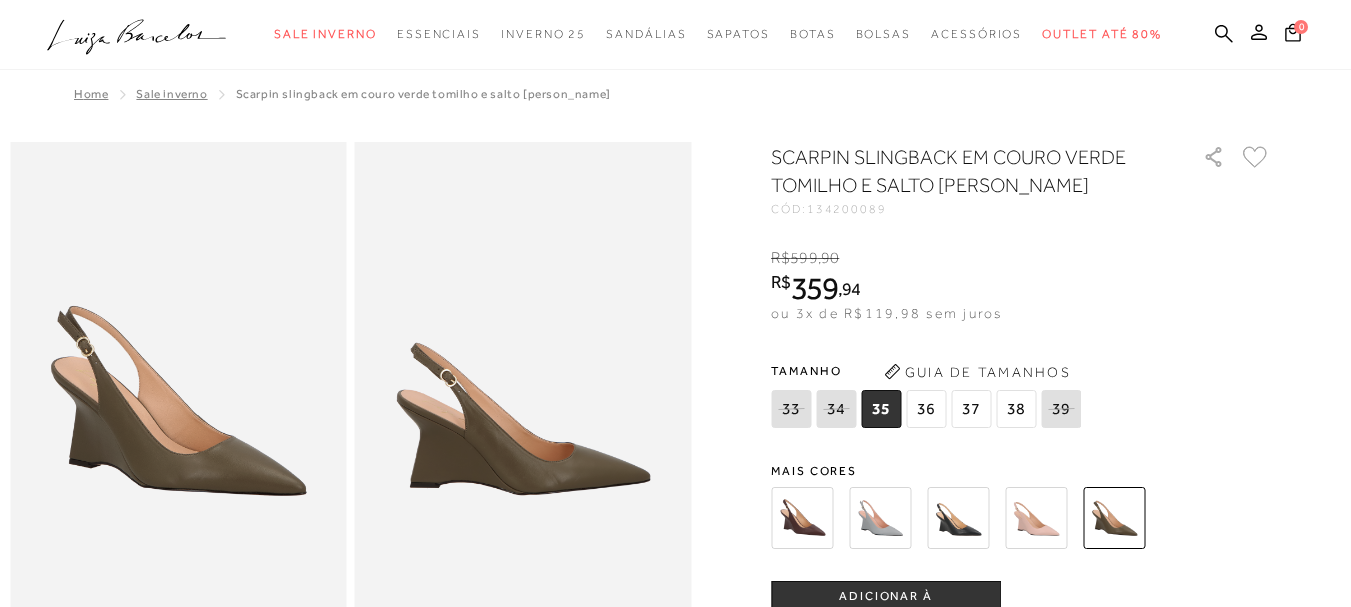 click on "38" at bounding box center [1016, 409] 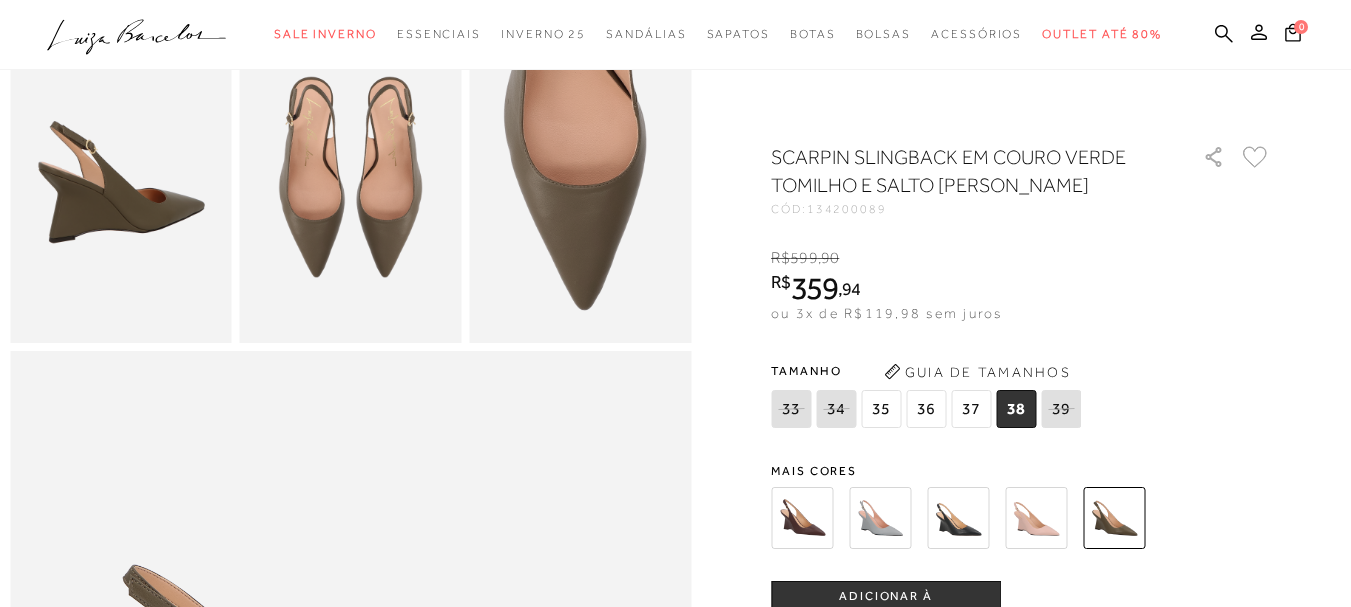 scroll, scrollTop: 685, scrollLeft: 0, axis: vertical 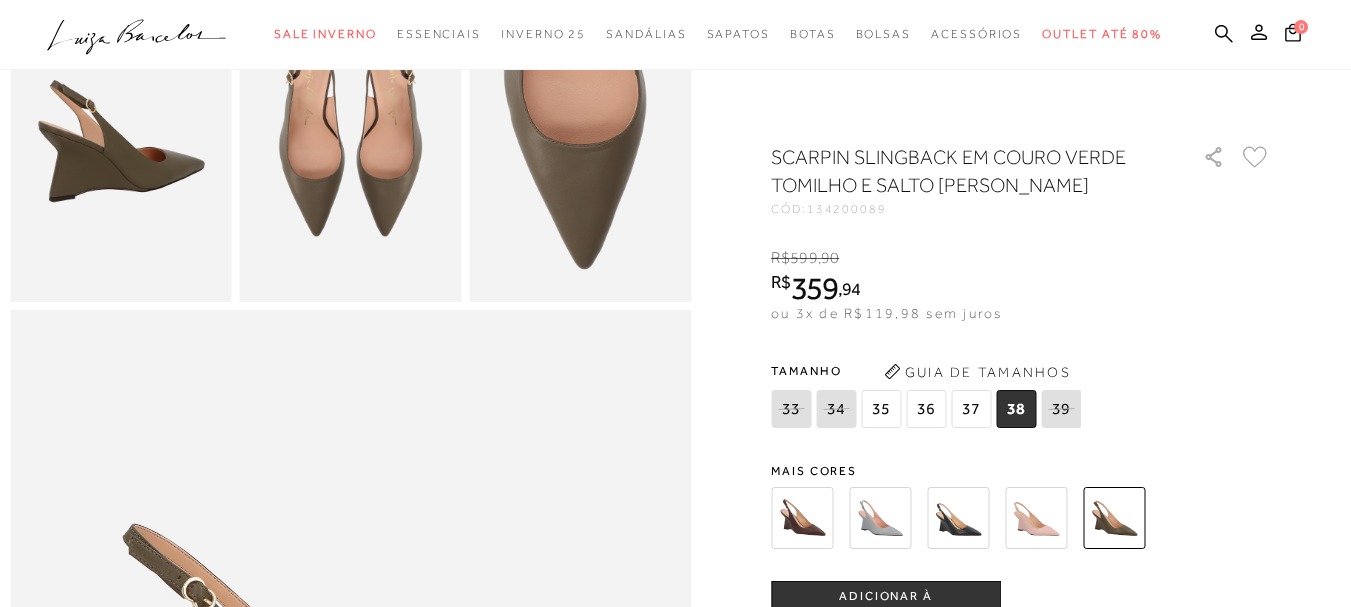 click on "ADICIONAR À [GEOGRAPHIC_DATA]" at bounding box center [886, 605] 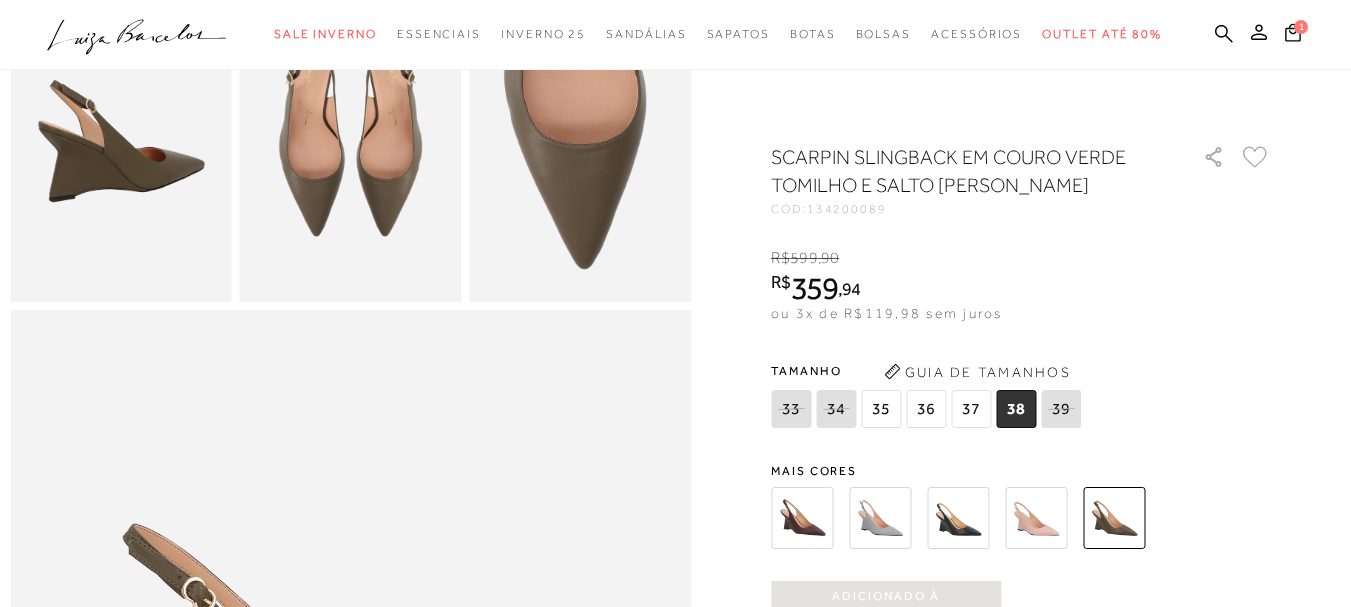 scroll, scrollTop: 0, scrollLeft: 0, axis: both 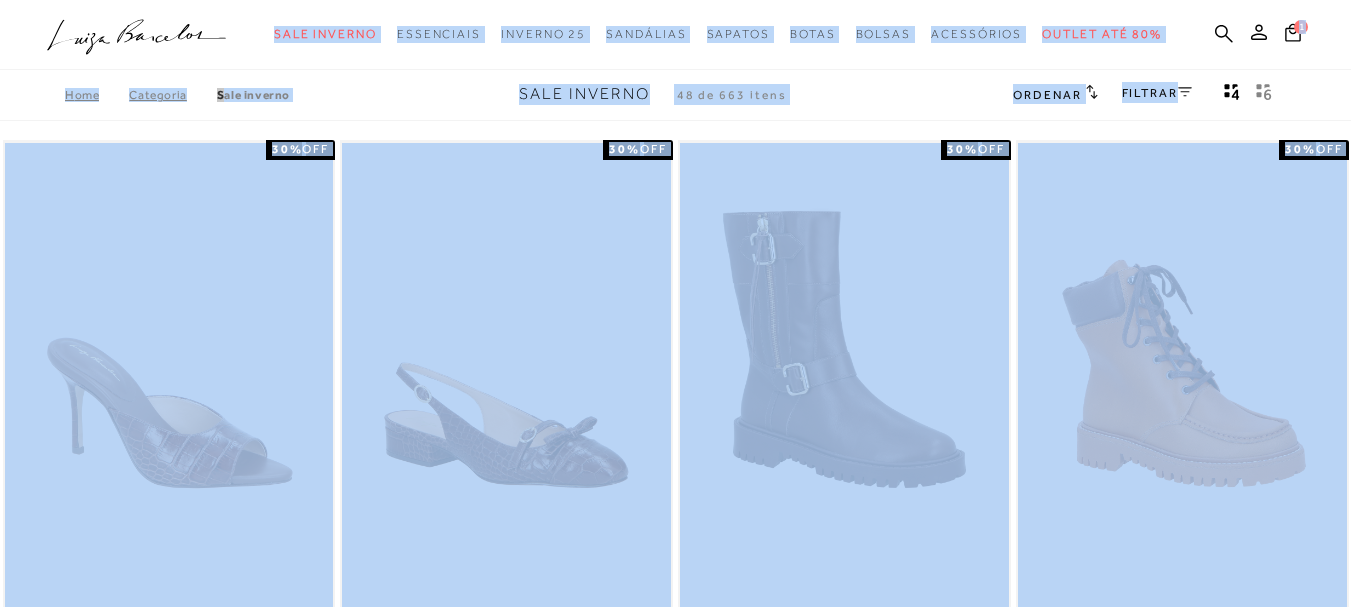 drag, startPoint x: 1340, startPoint y: 50, endPoint x: 1354, endPoint y: 70, distance: 24.41311 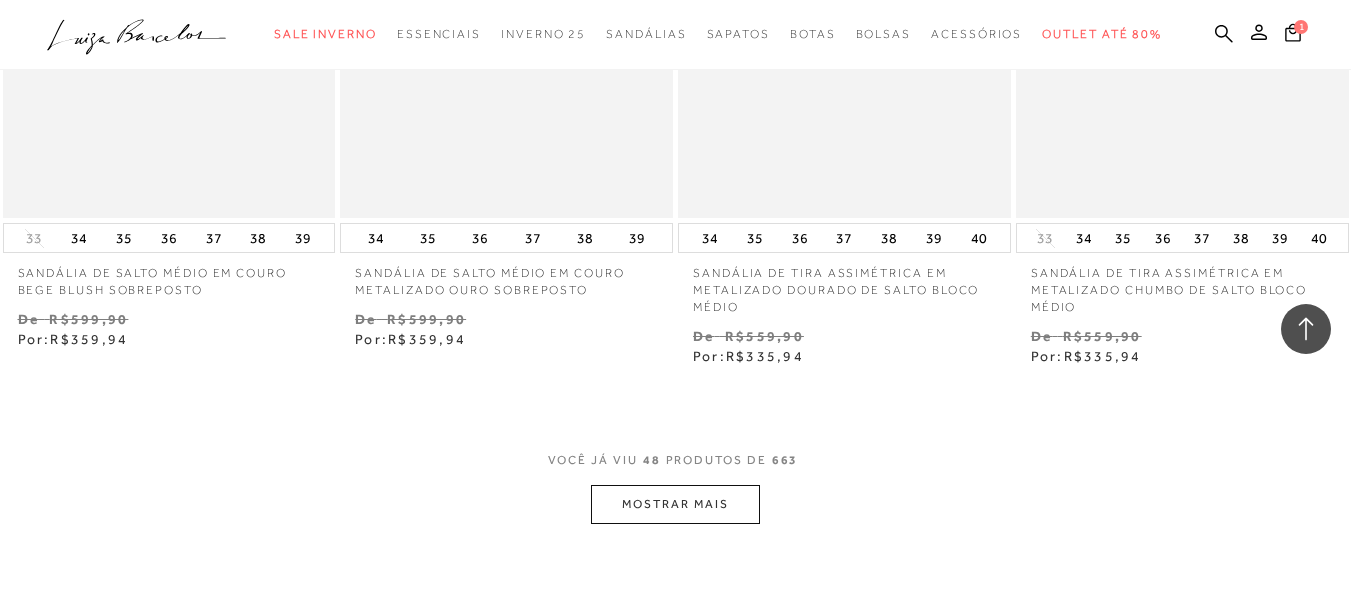 scroll, scrollTop: 7815, scrollLeft: 0, axis: vertical 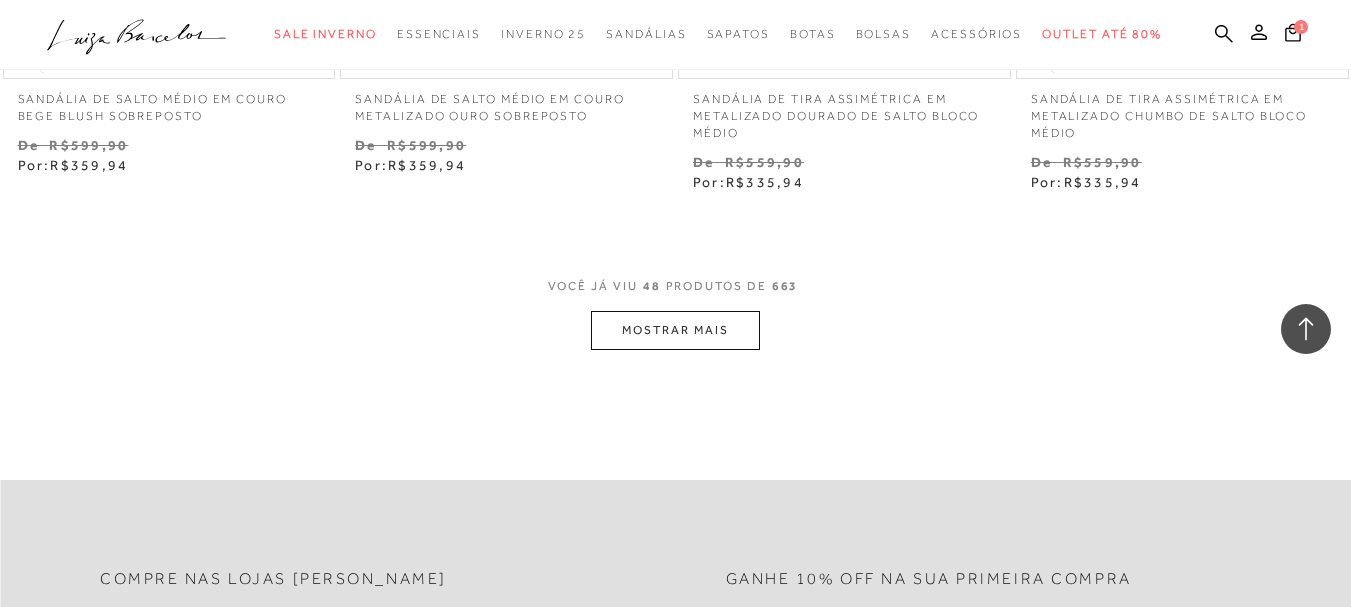 click on "MOSTRAR MAIS" at bounding box center (675, 330) 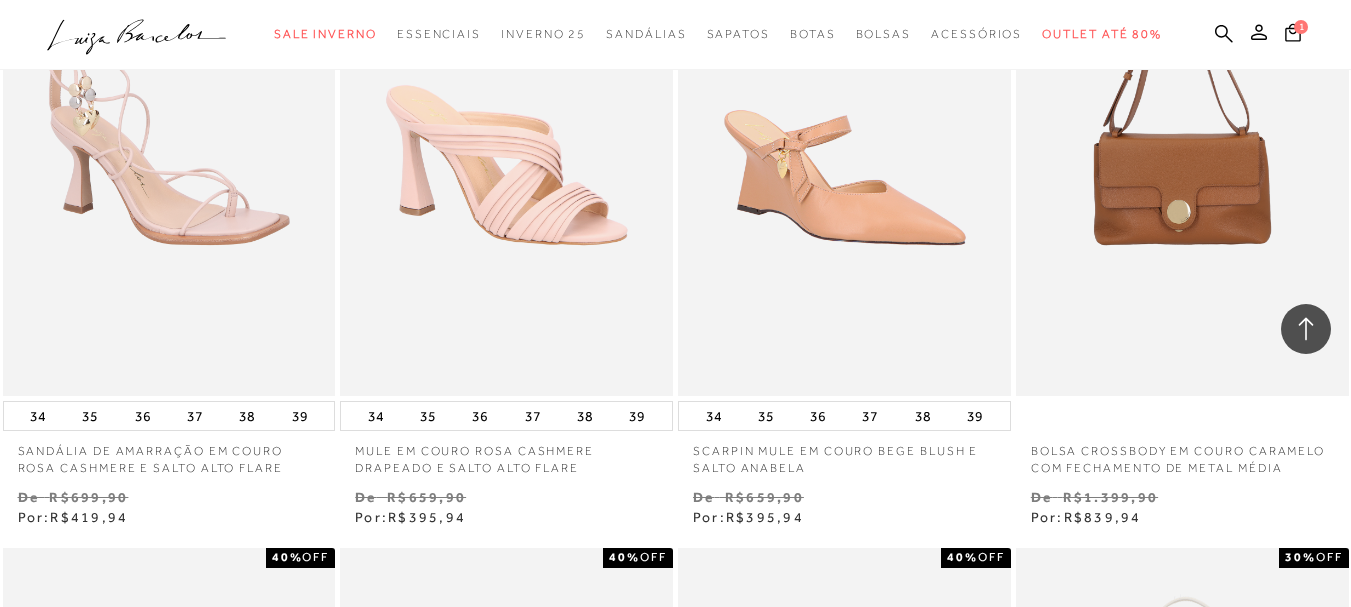 scroll, scrollTop: 10771, scrollLeft: 0, axis: vertical 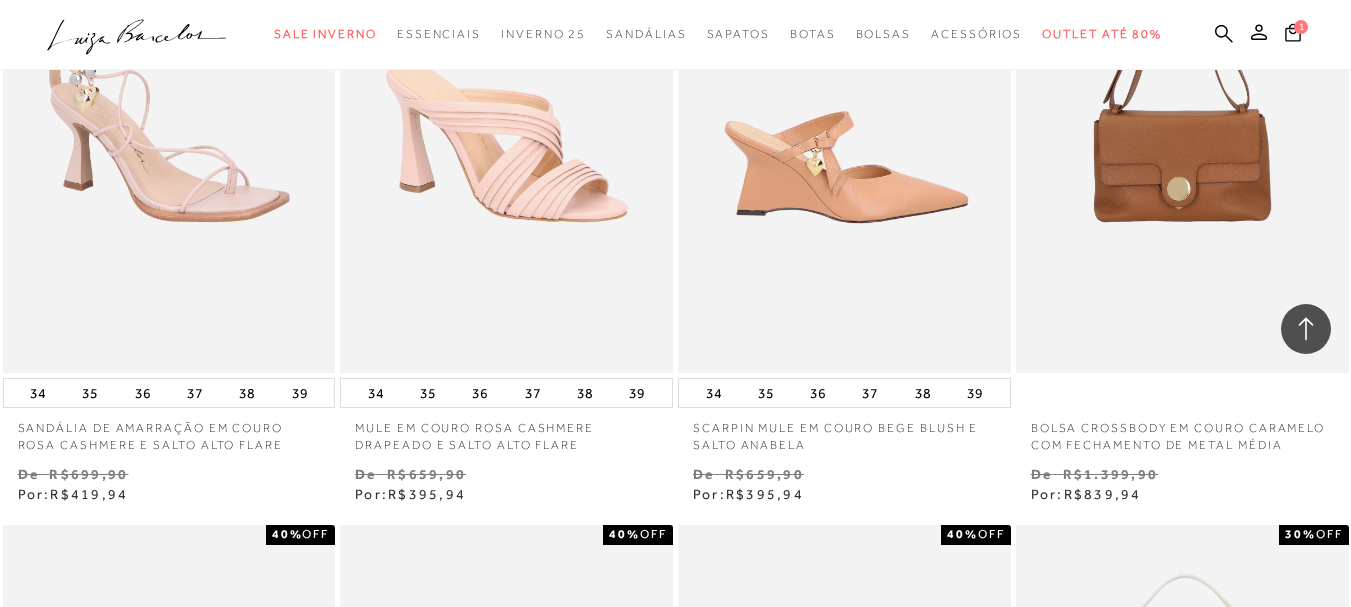 click at bounding box center (845, 123) 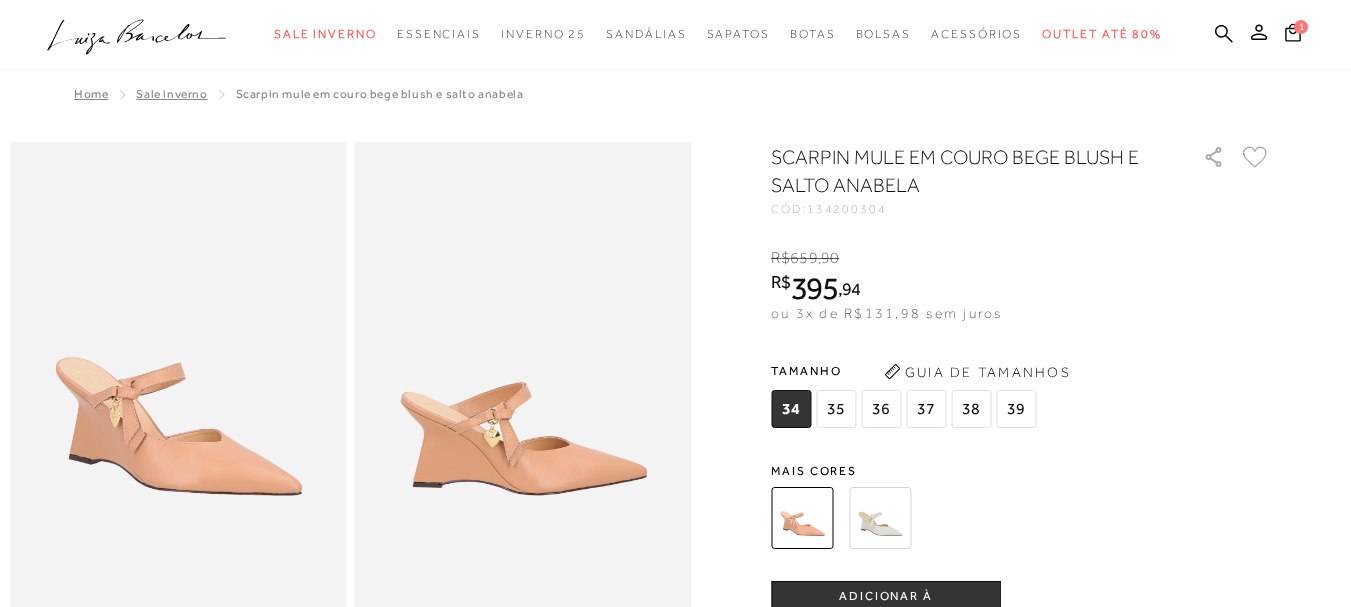scroll, scrollTop: 0, scrollLeft: 0, axis: both 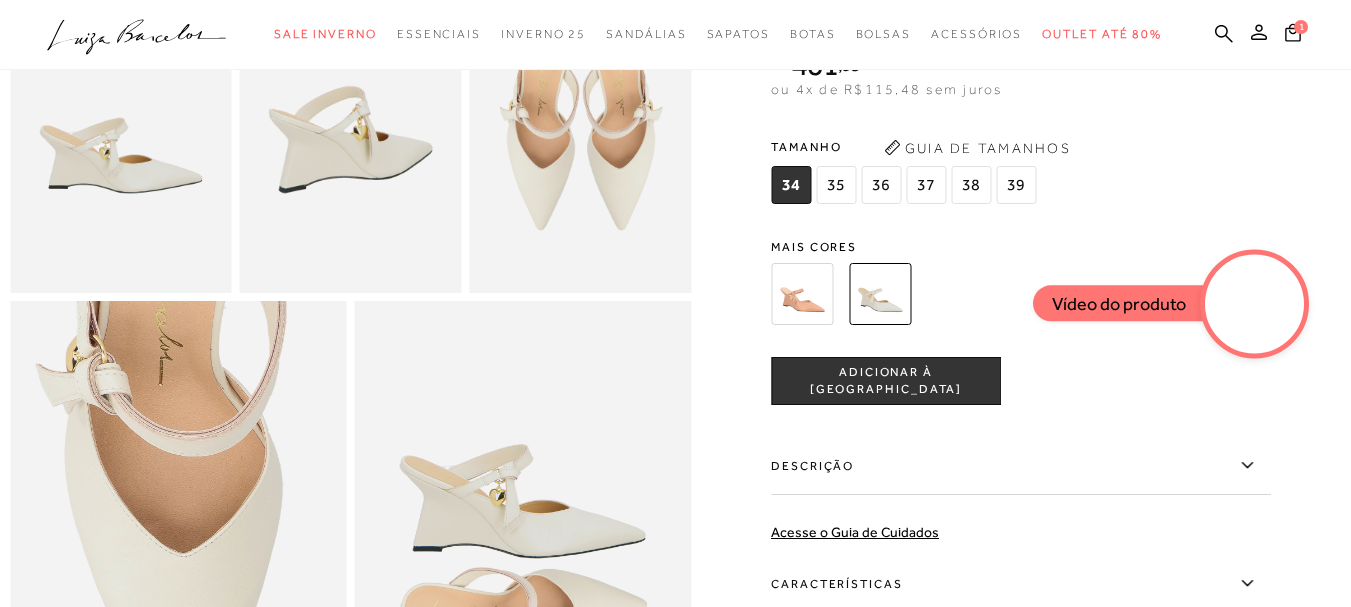 click on "38" at bounding box center (971, 185) 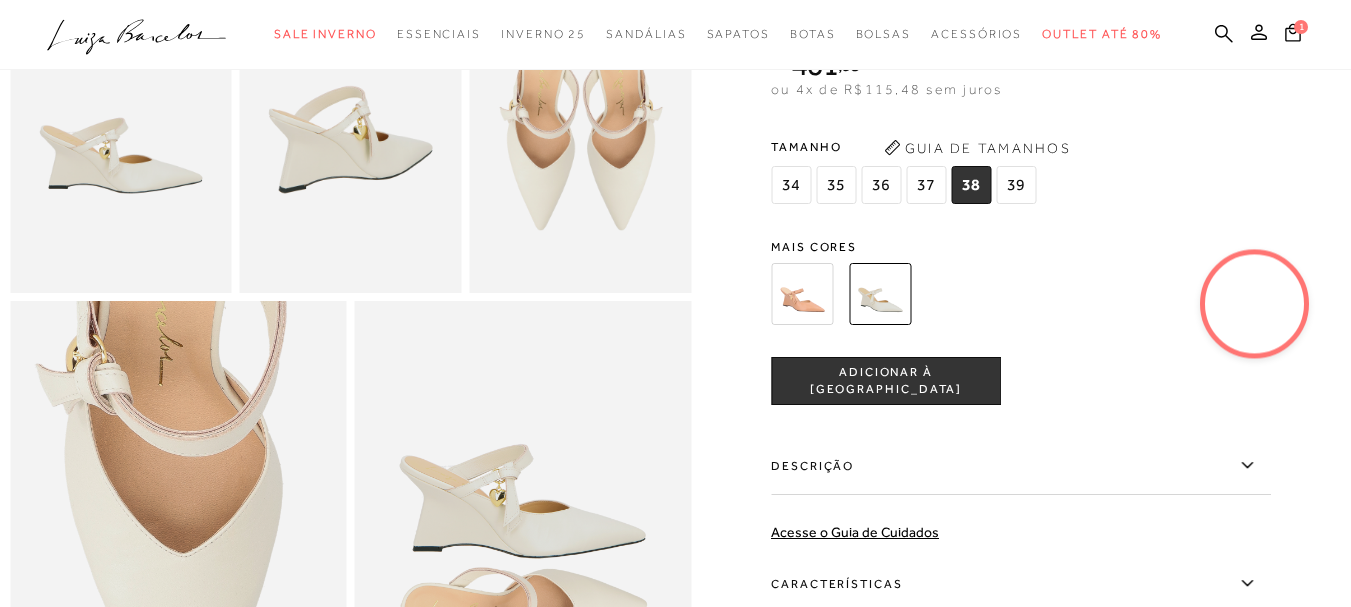click on "ADICIONAR À [GEOGRAPHIC_DATA]" at bounding box center (886, 381) 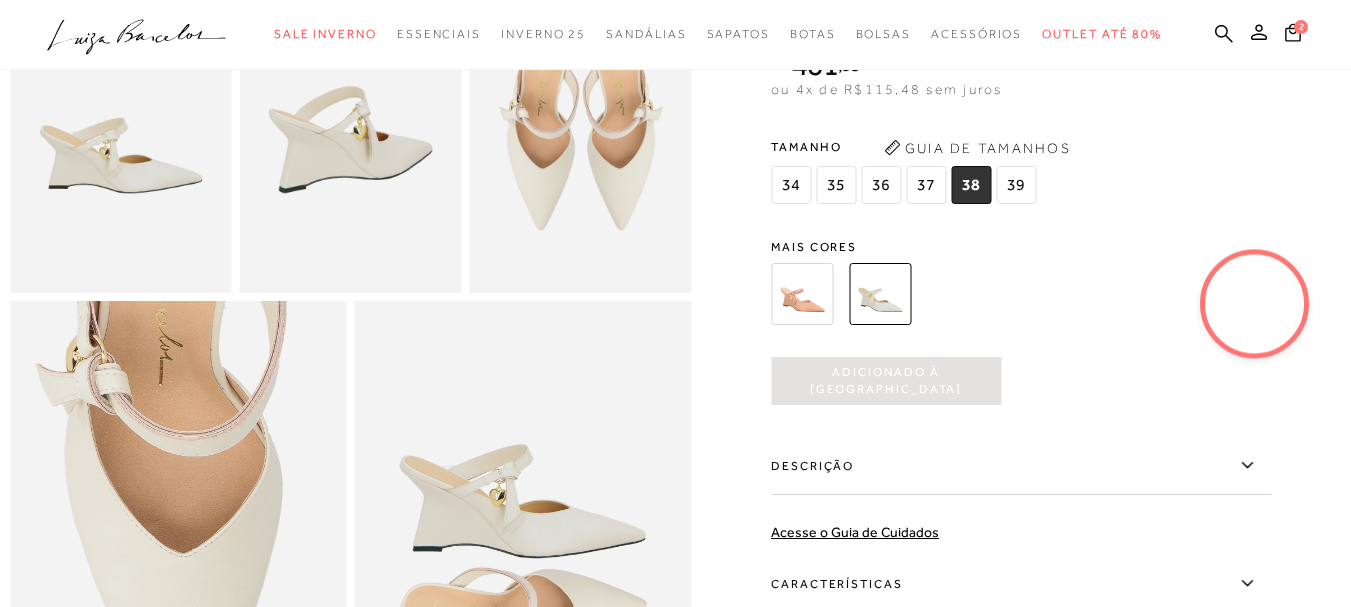 scroll, scrollTop: 0, scrollLeft: 0, axis: both 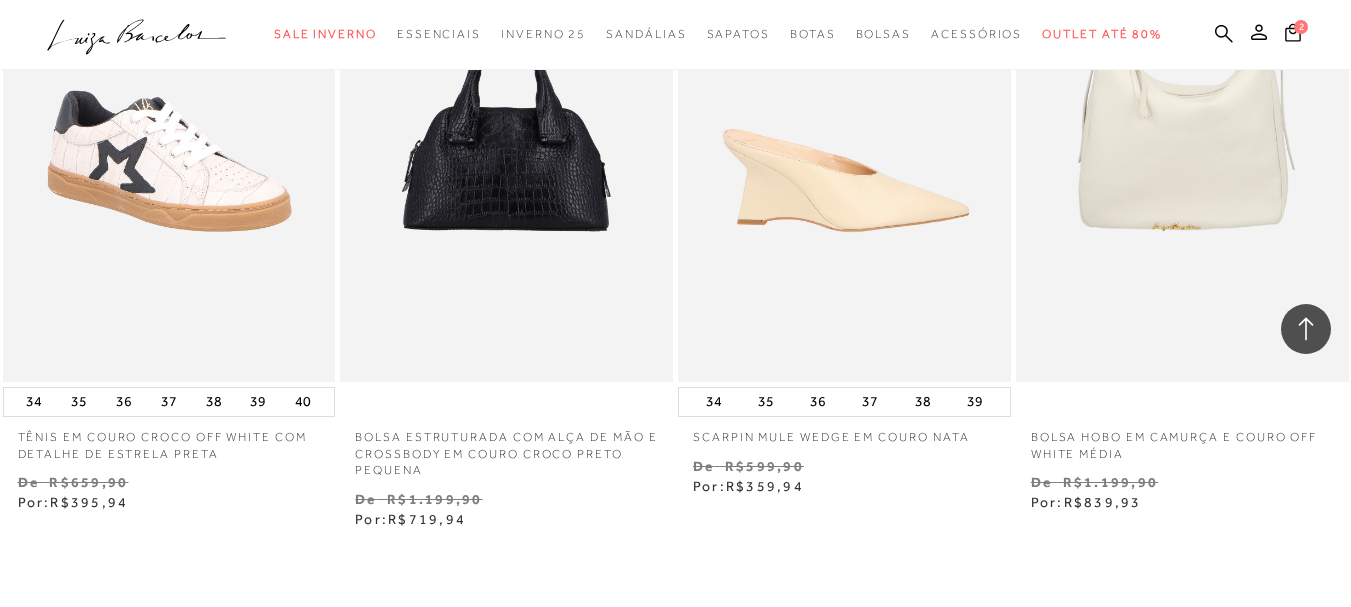 click at bounding box center [845, 132] 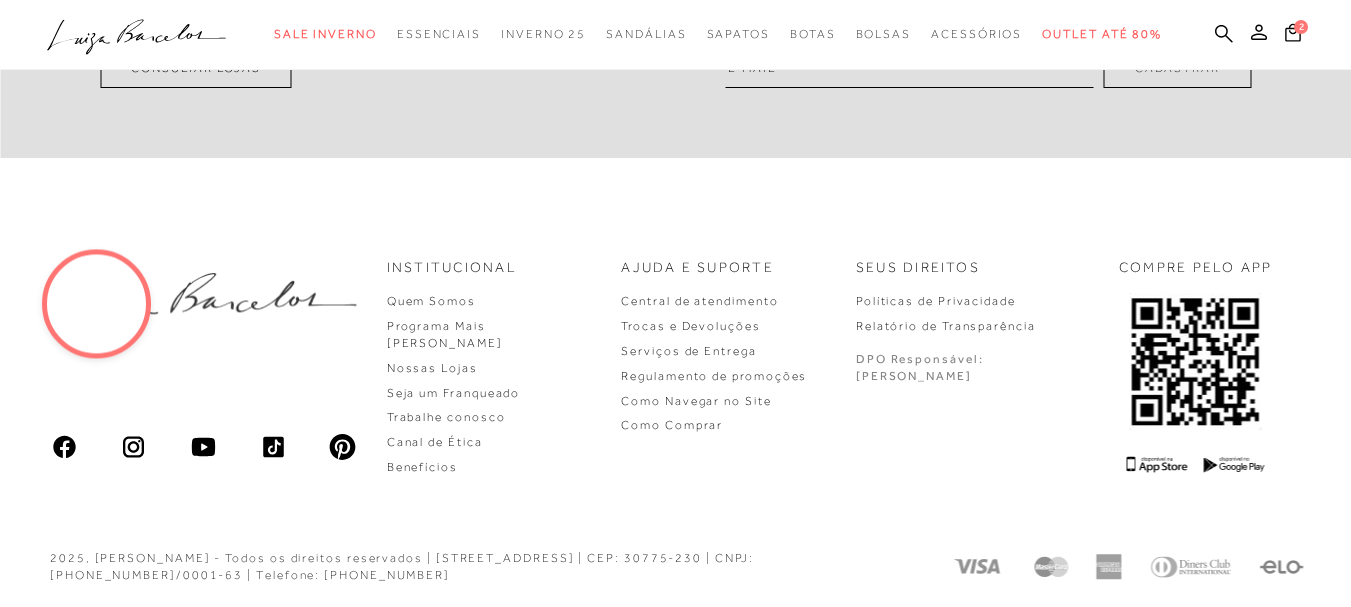 scroll, scrollTop: 0, scrollLeft: 0, axis: both 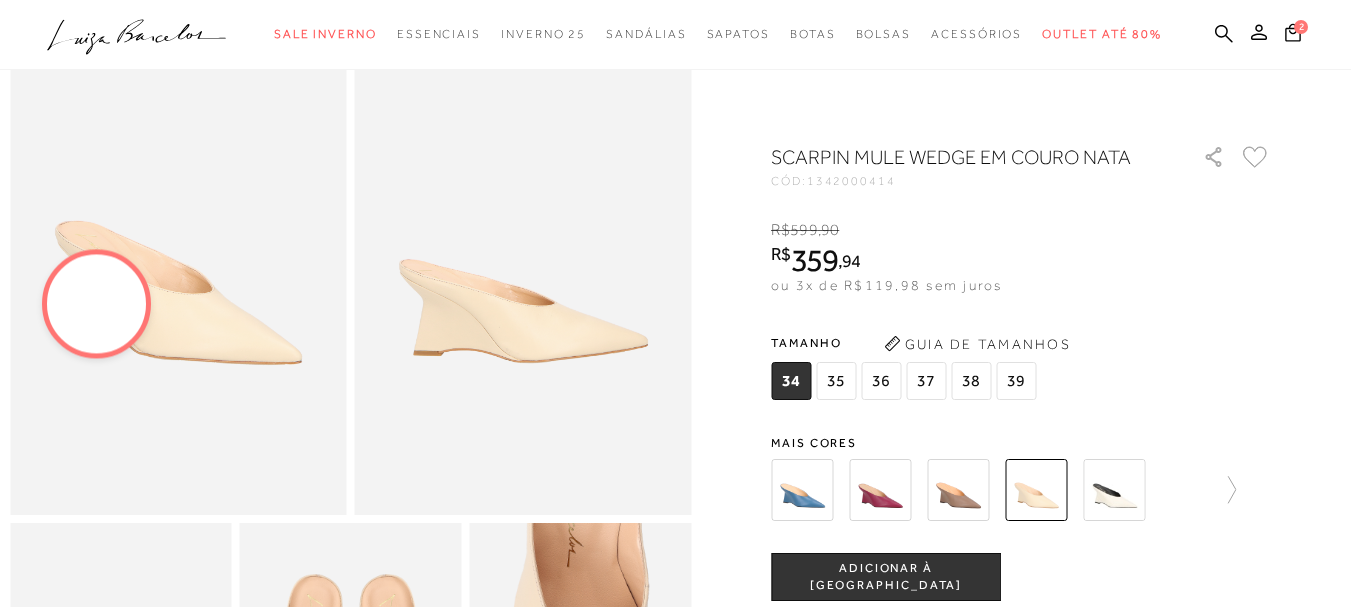 click at bounding box center (880, 490) 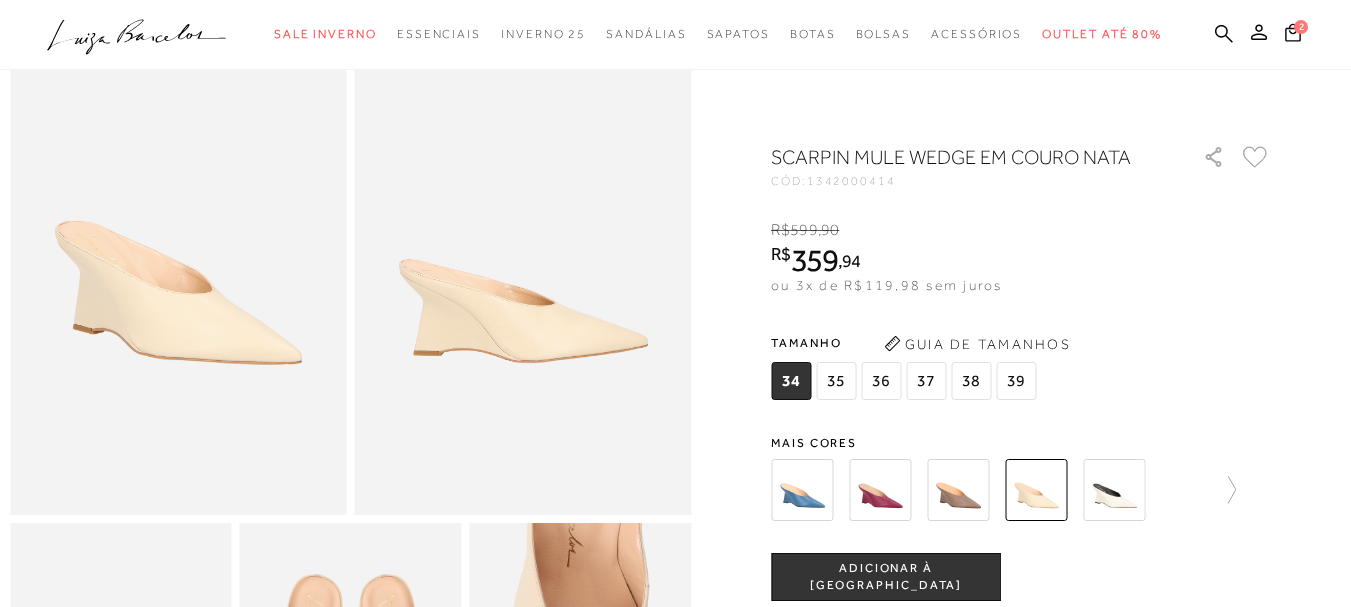 scroll, scrollTop: 0, scrollLeft: 0, axis: both 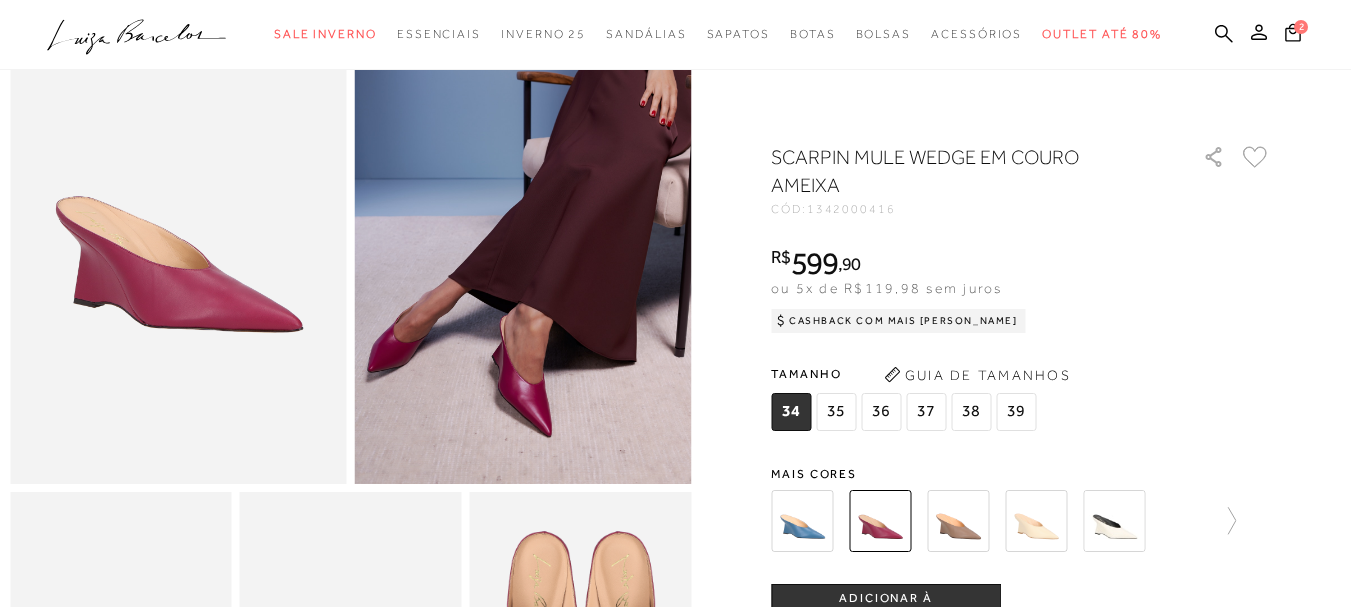 click at bounding box center (1036, 521) 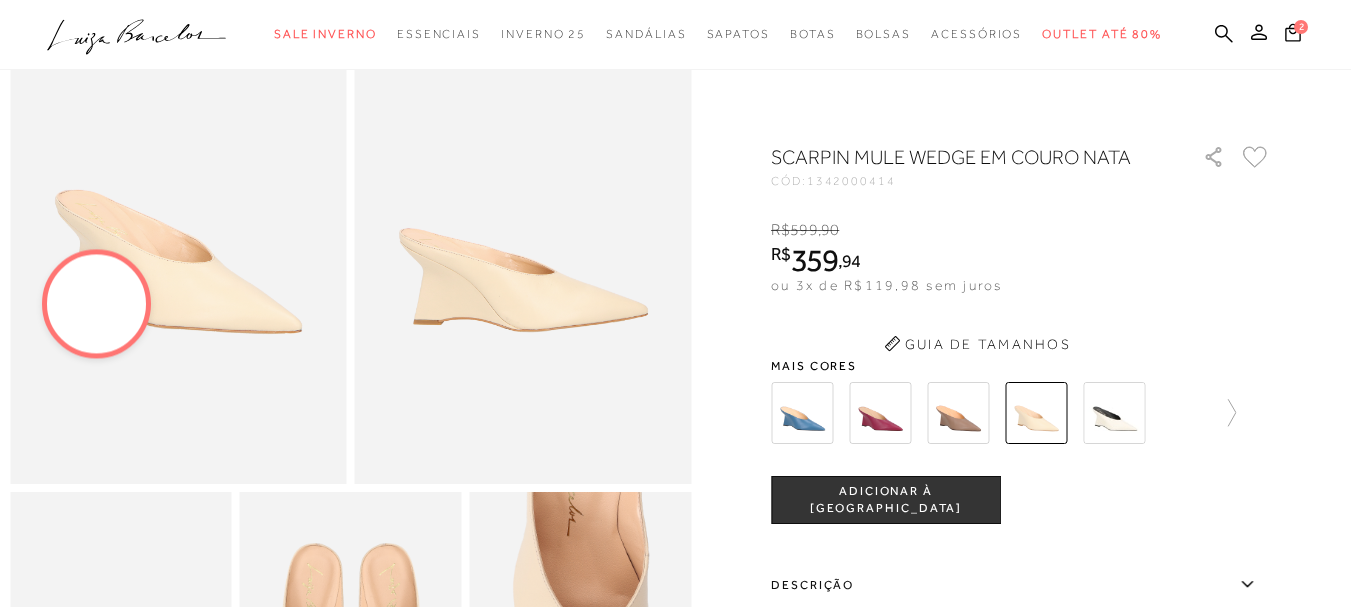 scroll, scrollTop: 0, scrollLeft: 0, axis: both 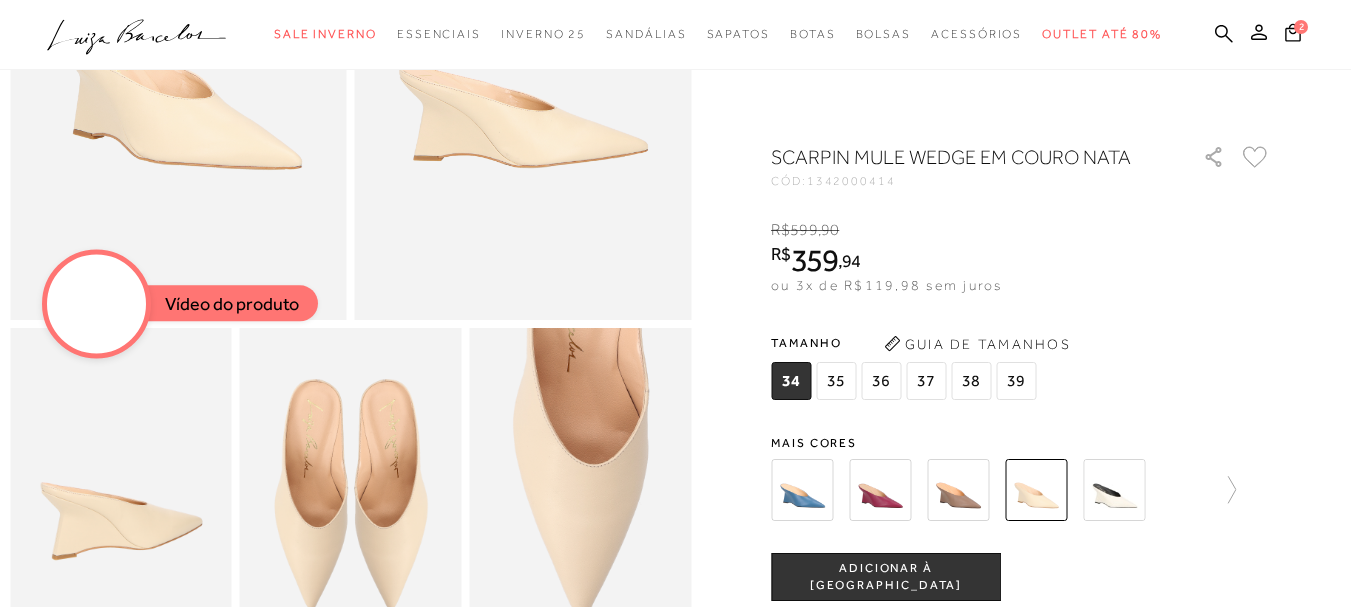 click on "ADICIONAR À [GEOGRAPHIC_DATA]" at bounding box center (886, 577) 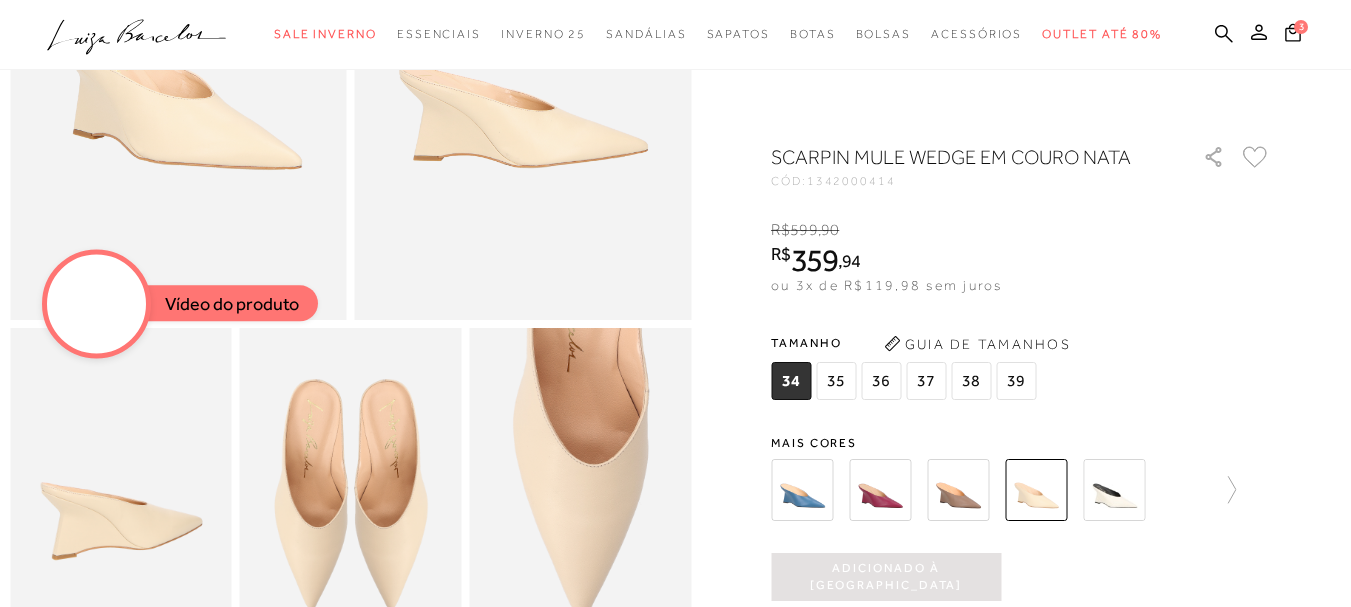 scroll, scrollTop: 0, scrollLeft: 0, axis: both 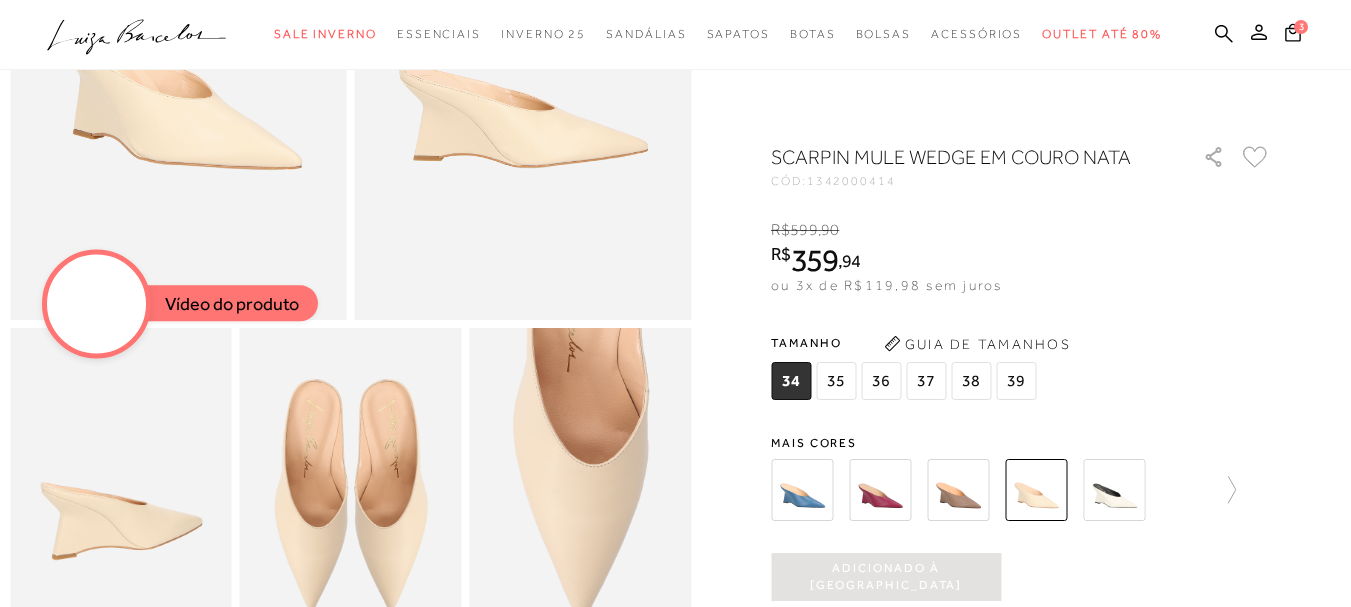 click at bounding box center [1114, 490] 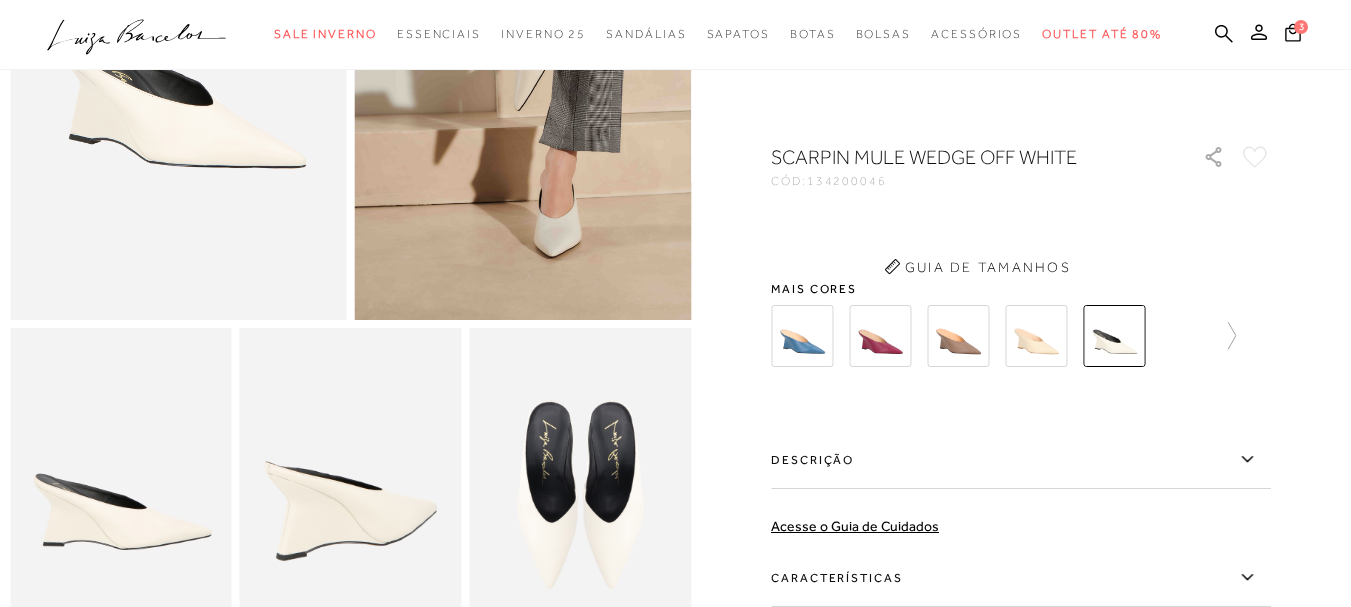 scroll, scrollTop: 0, scrollLeft: 0, axis: both 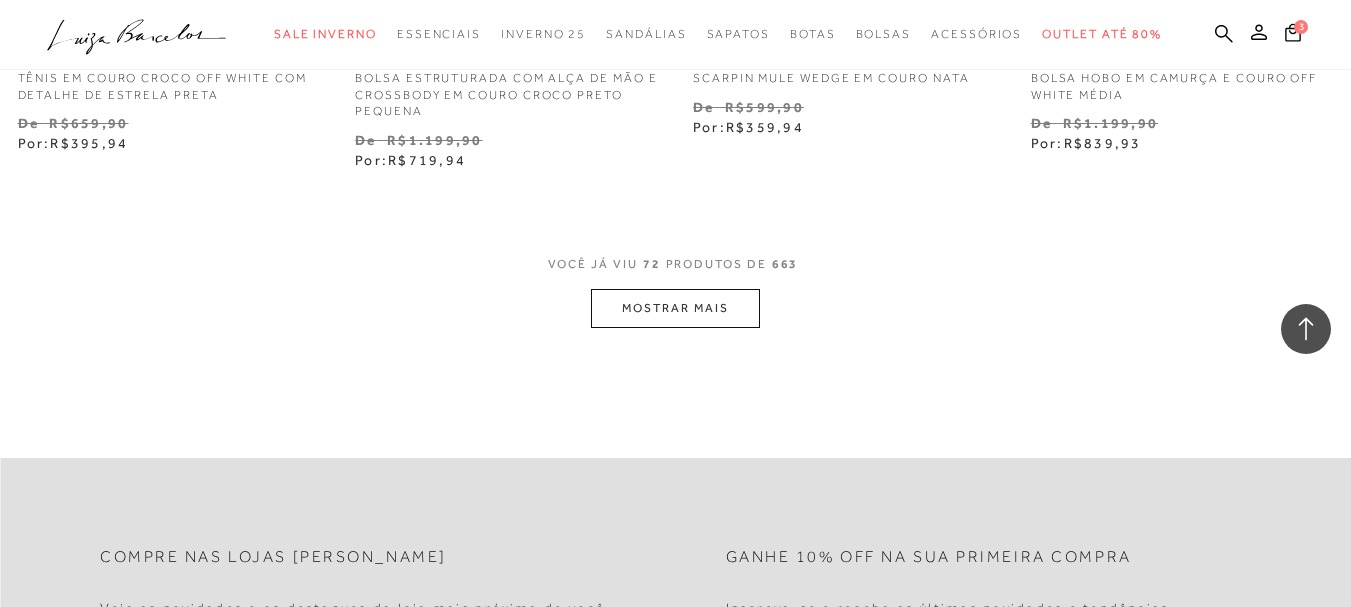 click on "MOSTRAR MAIS" at bounding box center (675, 308) 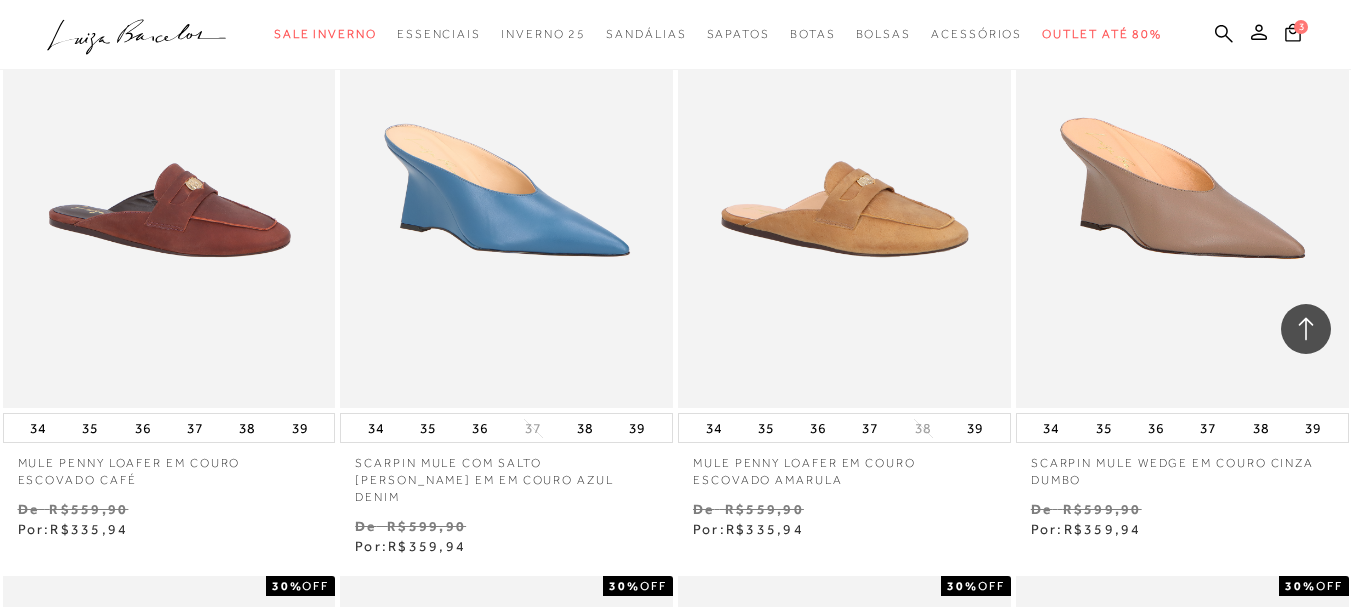scroll, scrollTop: 13431, scrollLeft: 0, axis: vertical 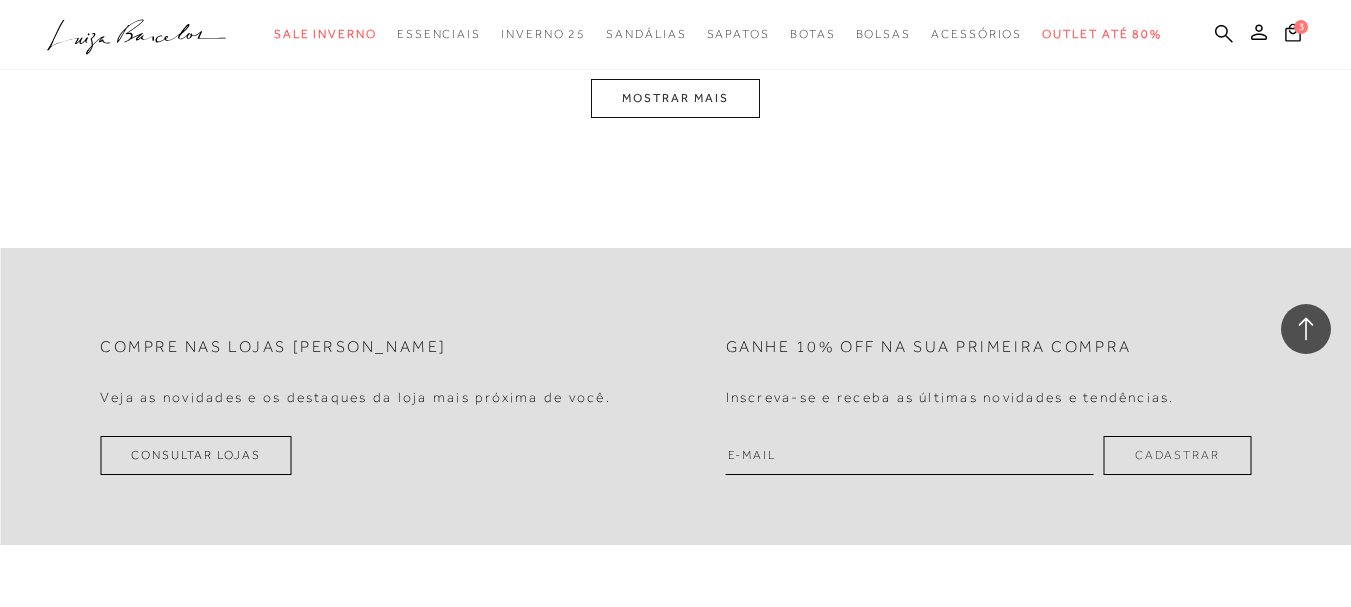 click on "MOSTRAR MAIS" at bounding box center (675, 98) 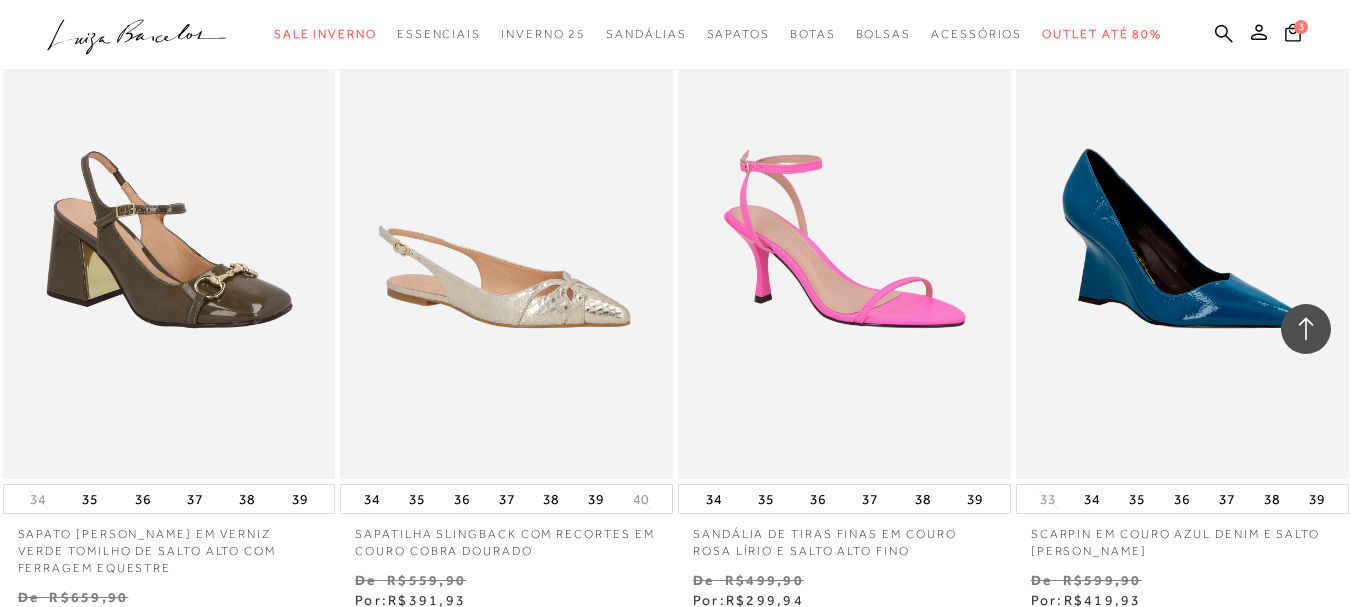 scroll, scrollTop: 19853, scrollLeft: 0, axis: vertical 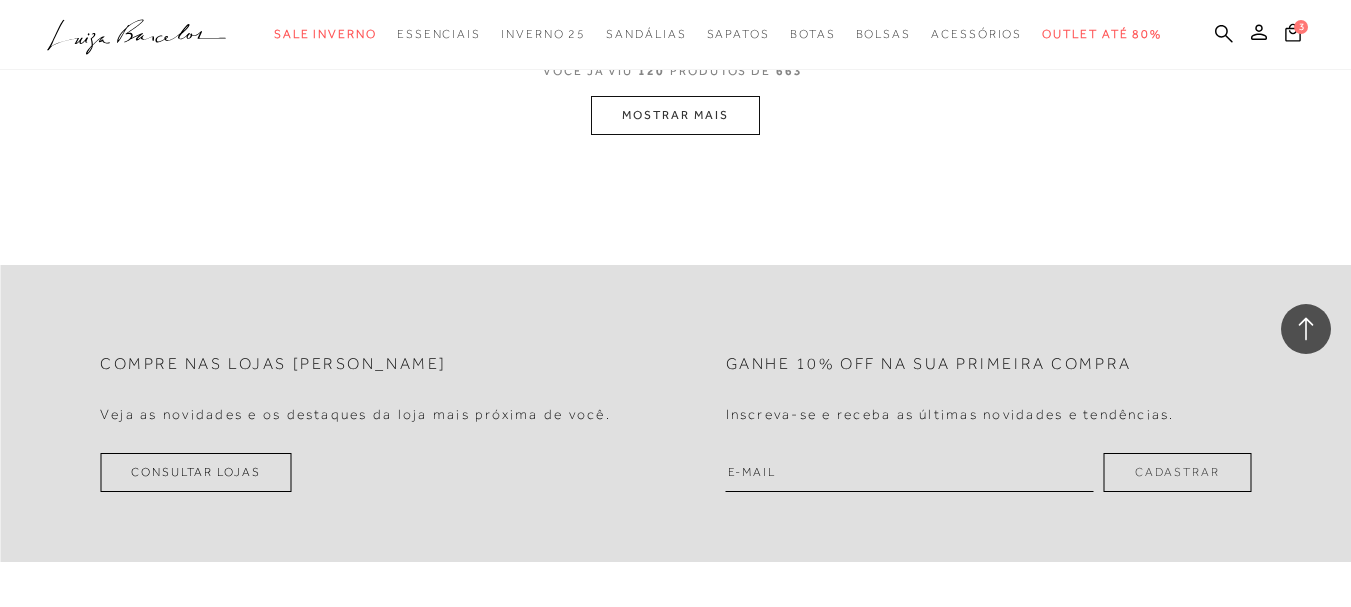click on "MOSTRAR MAIS" at bounding box center [675, 115] 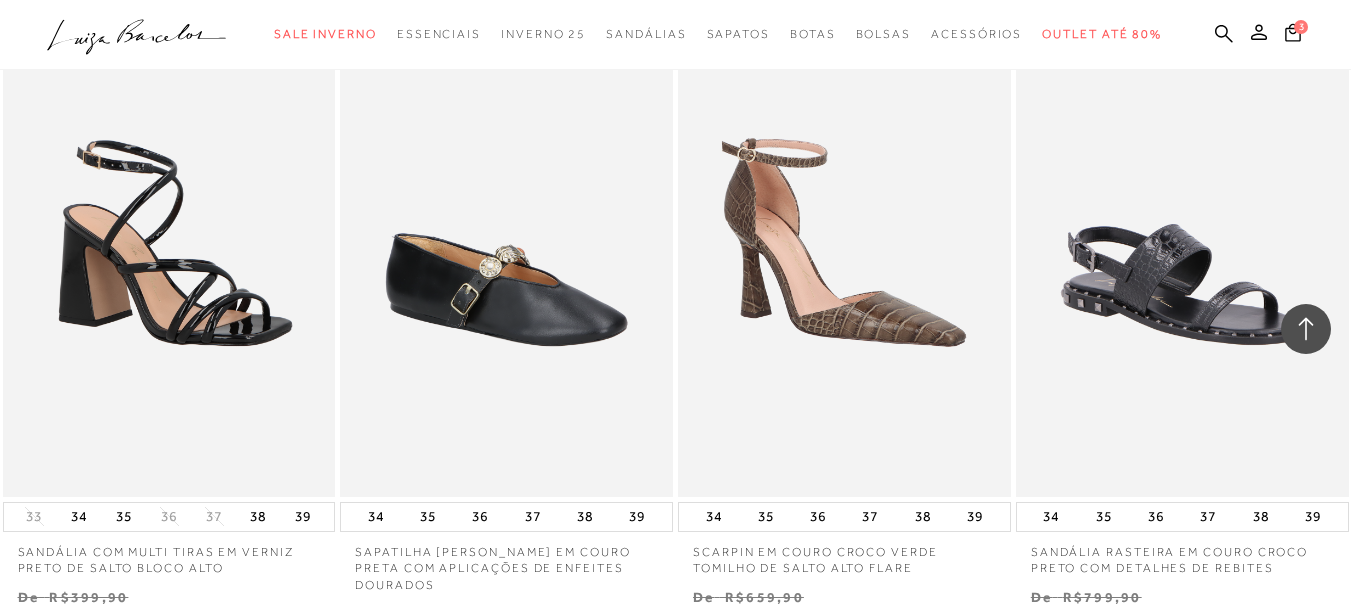 scroll, scrollTop: 23772, scrollLeft: 0, axis: vertical 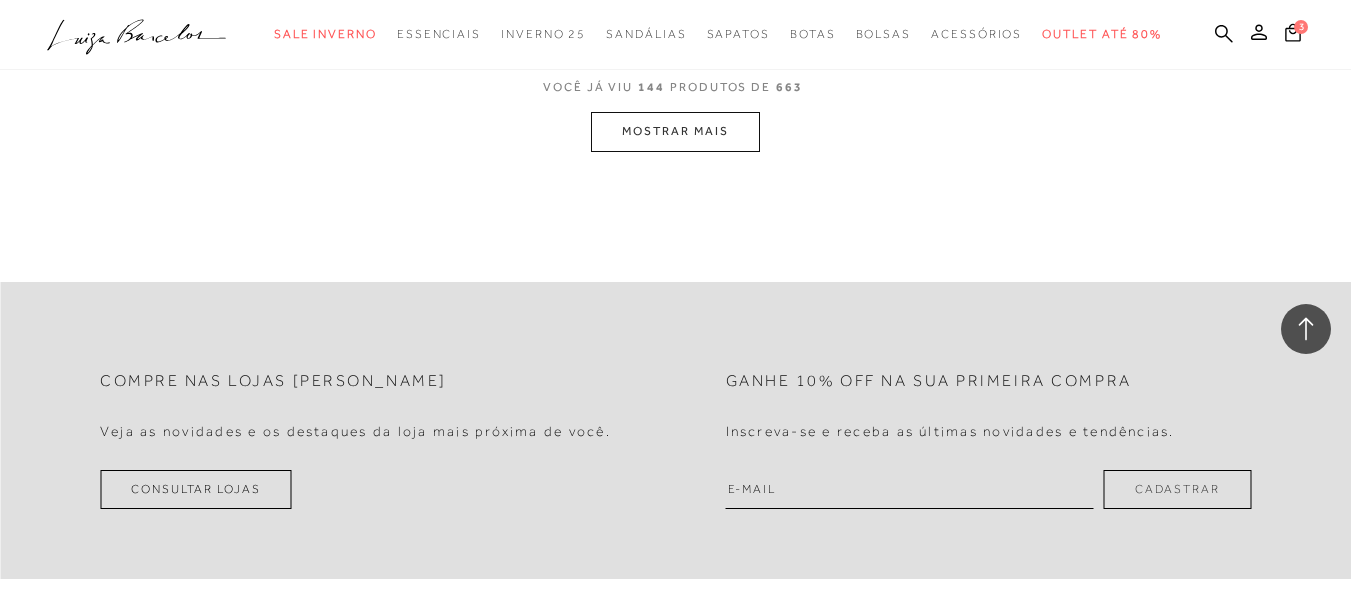 click on "MOSTRAR MAIS" at bounding box center [675, 131] 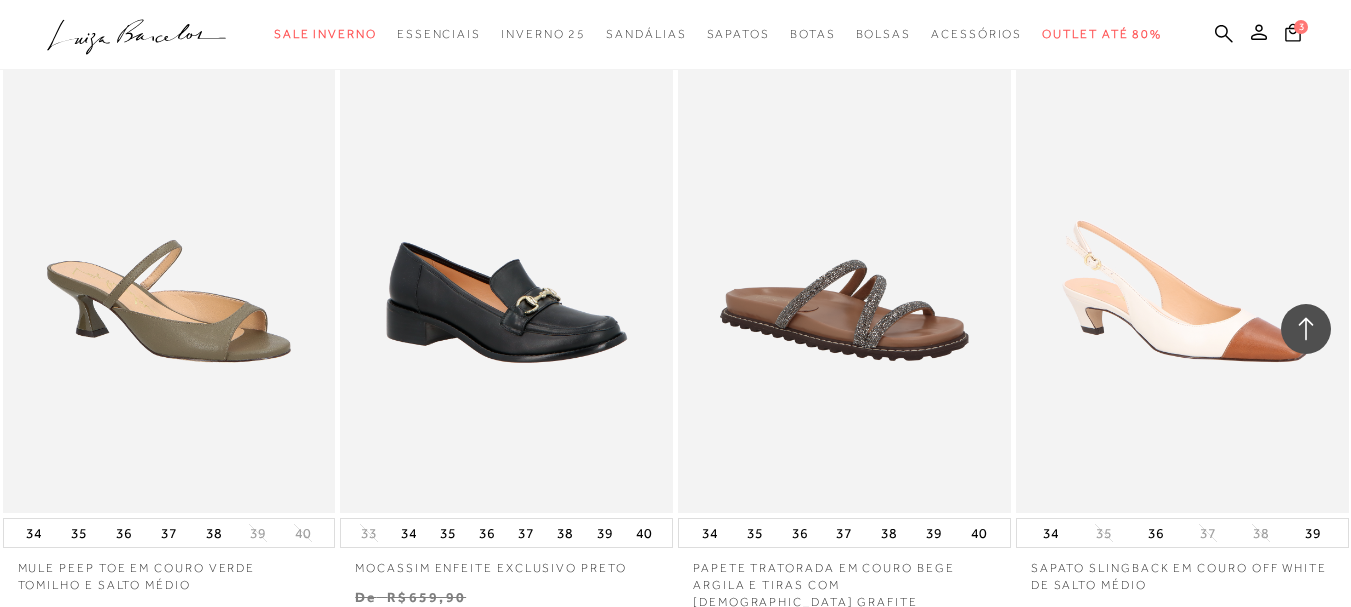scroll, scrollTop: 27691, scrollLeft: 0, axis: vertical 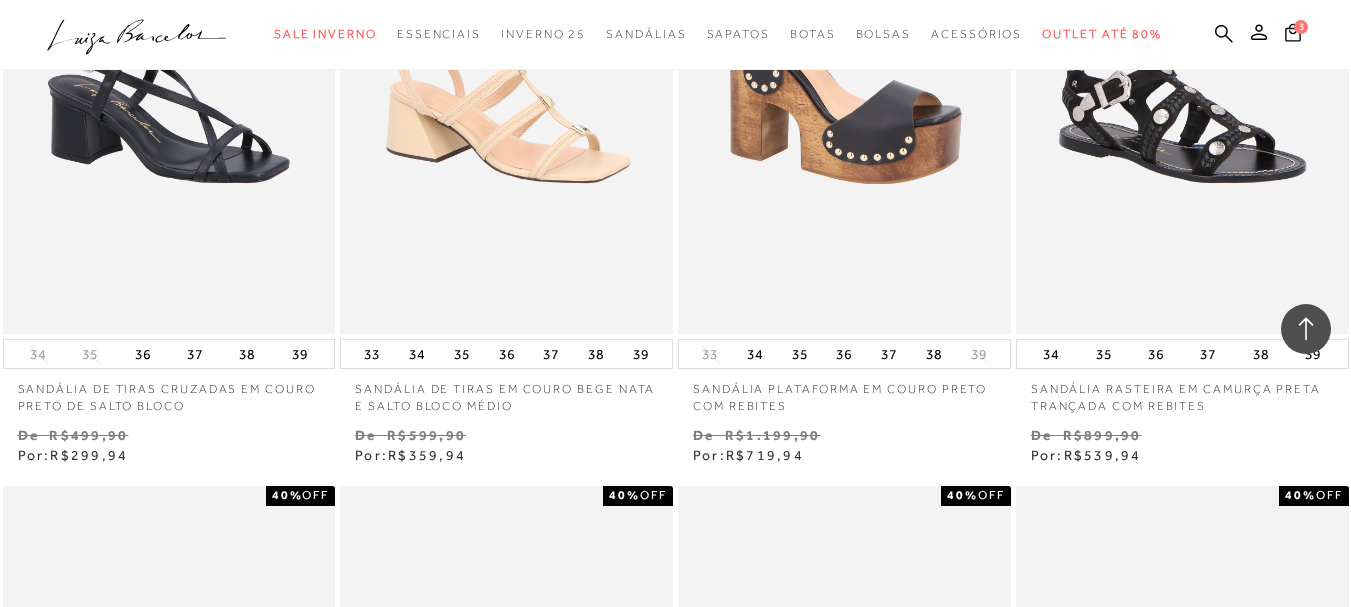 type 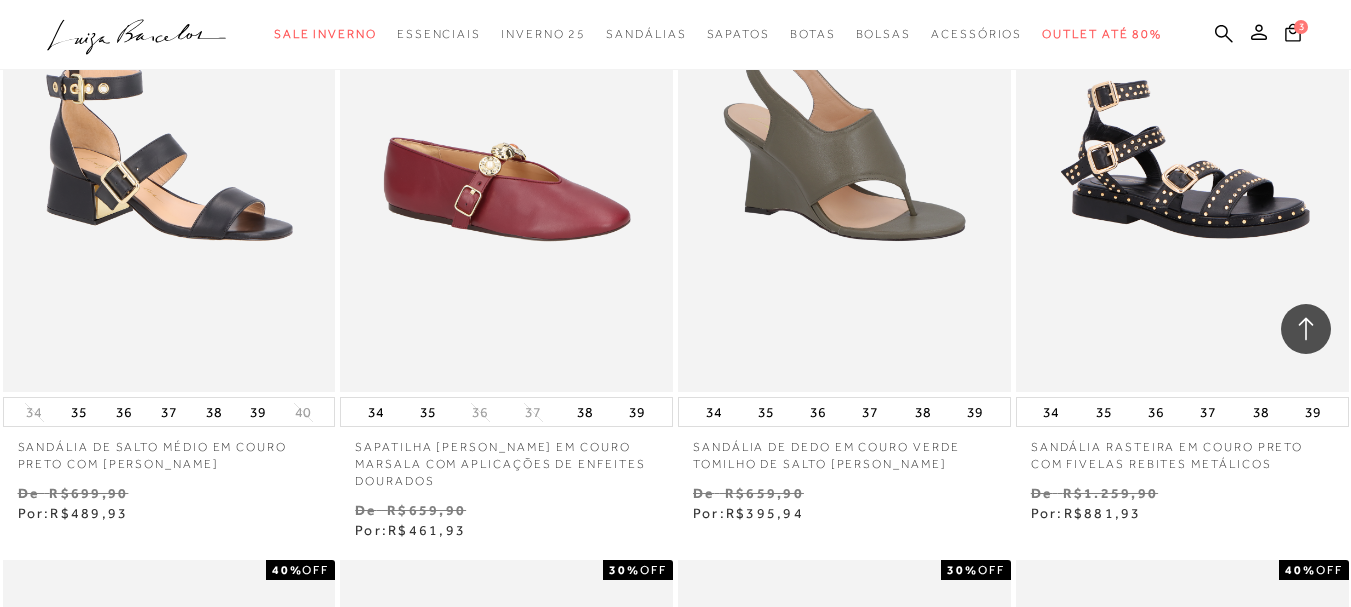 scroll, scrollTop: 16592, scrollLeft: 0, axis: vertical 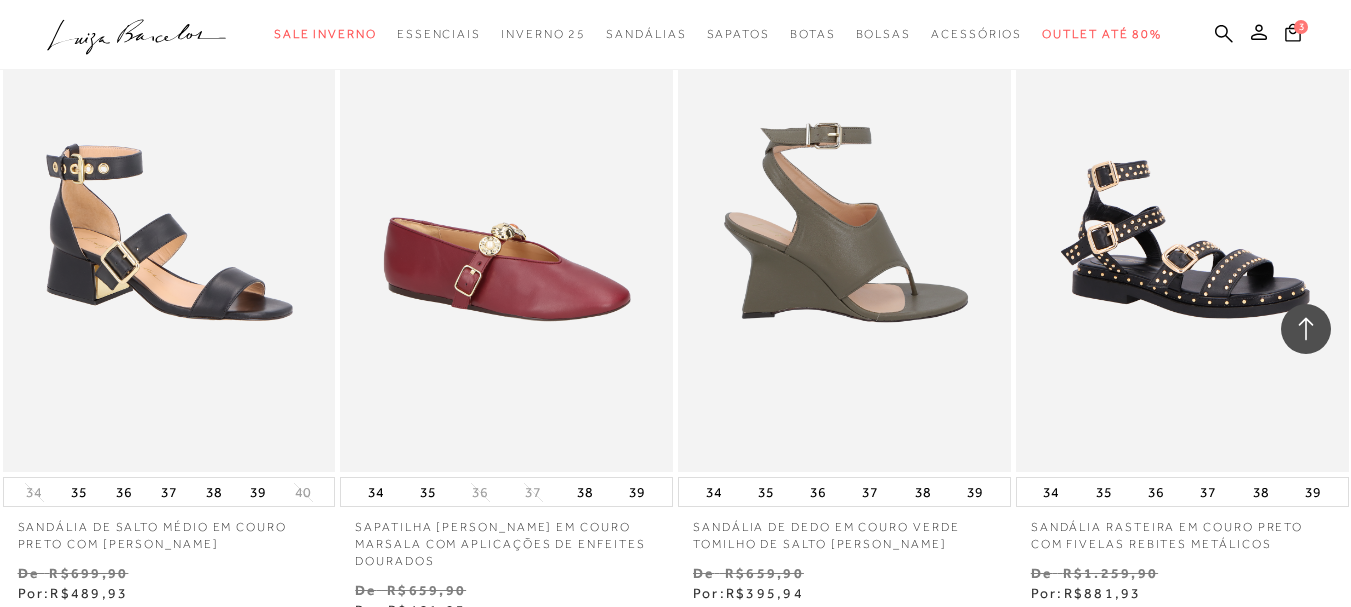 click at bounding box center [845, 222] 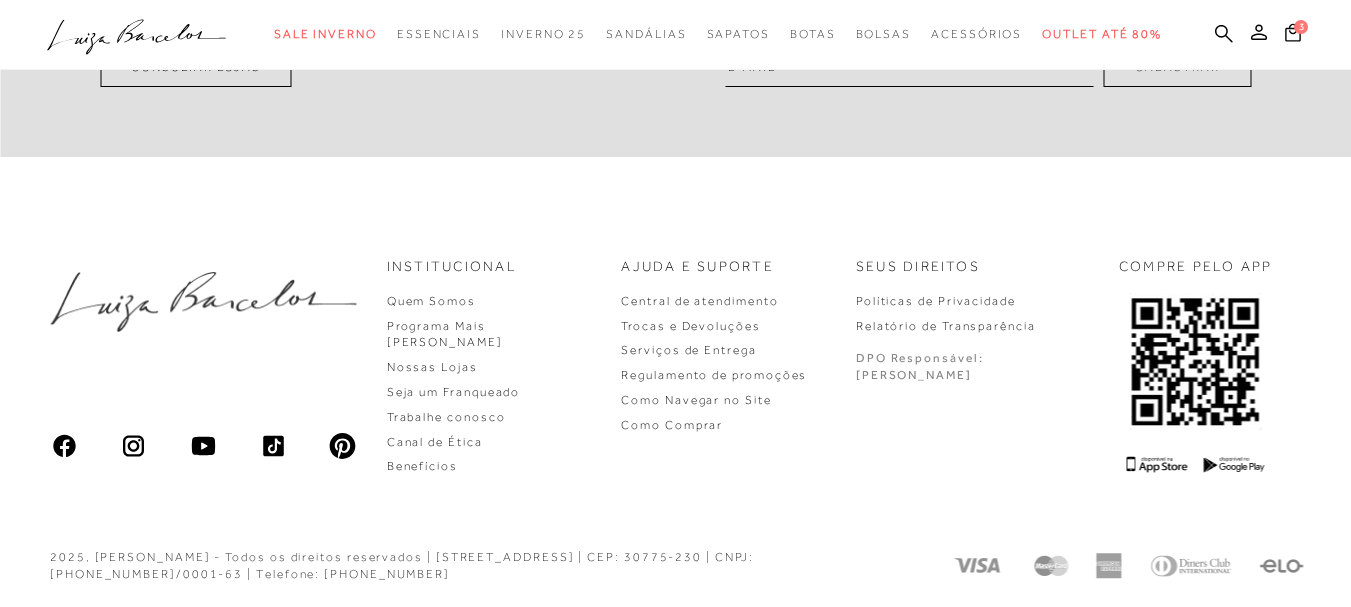 scroll, scrollTop: 0, scrollLeft: 0, axis: both 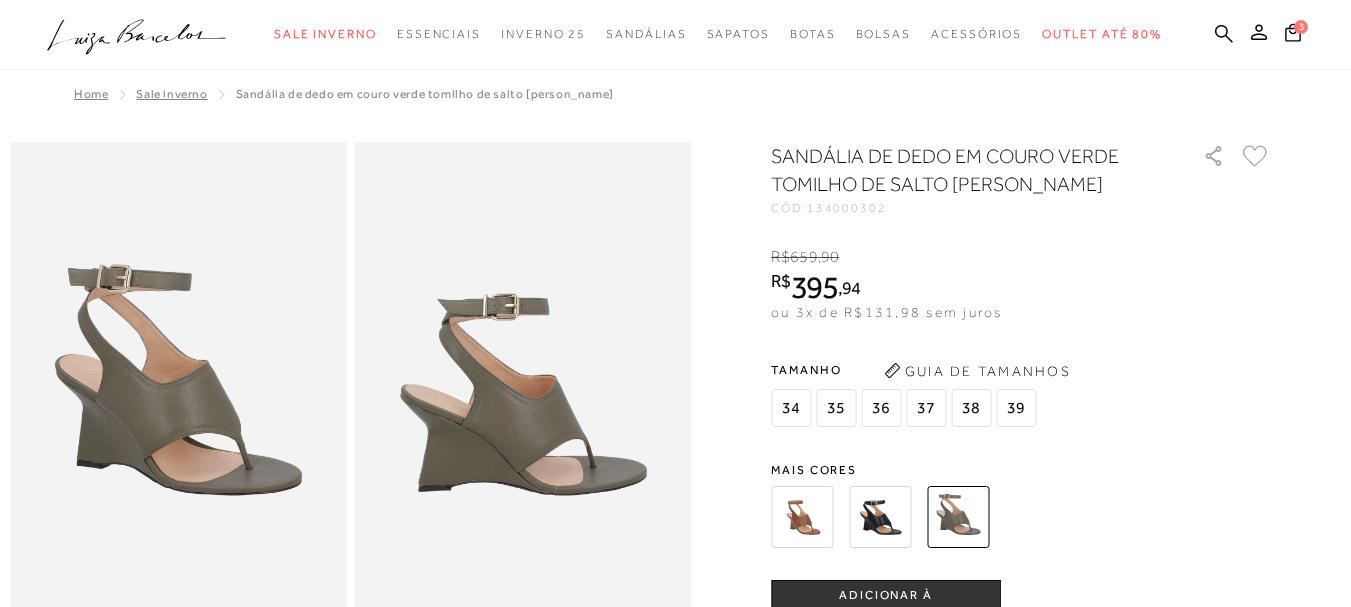 click at bounding box center (802, 517) 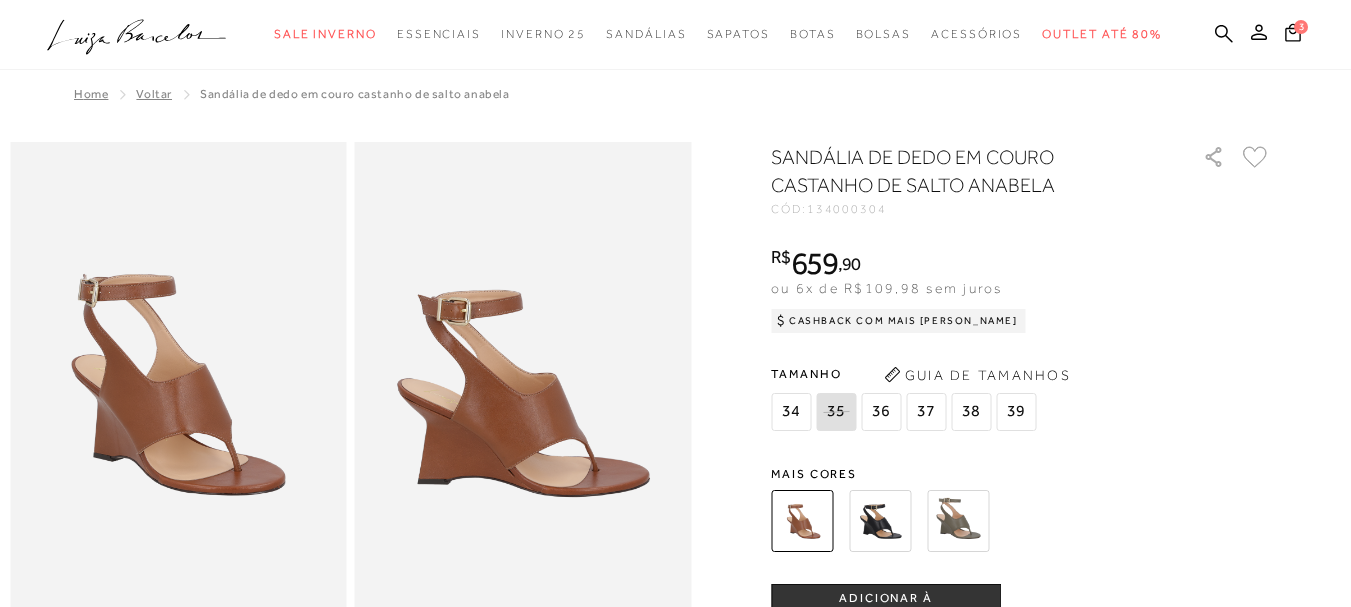 click at bounding box center (880, 521) 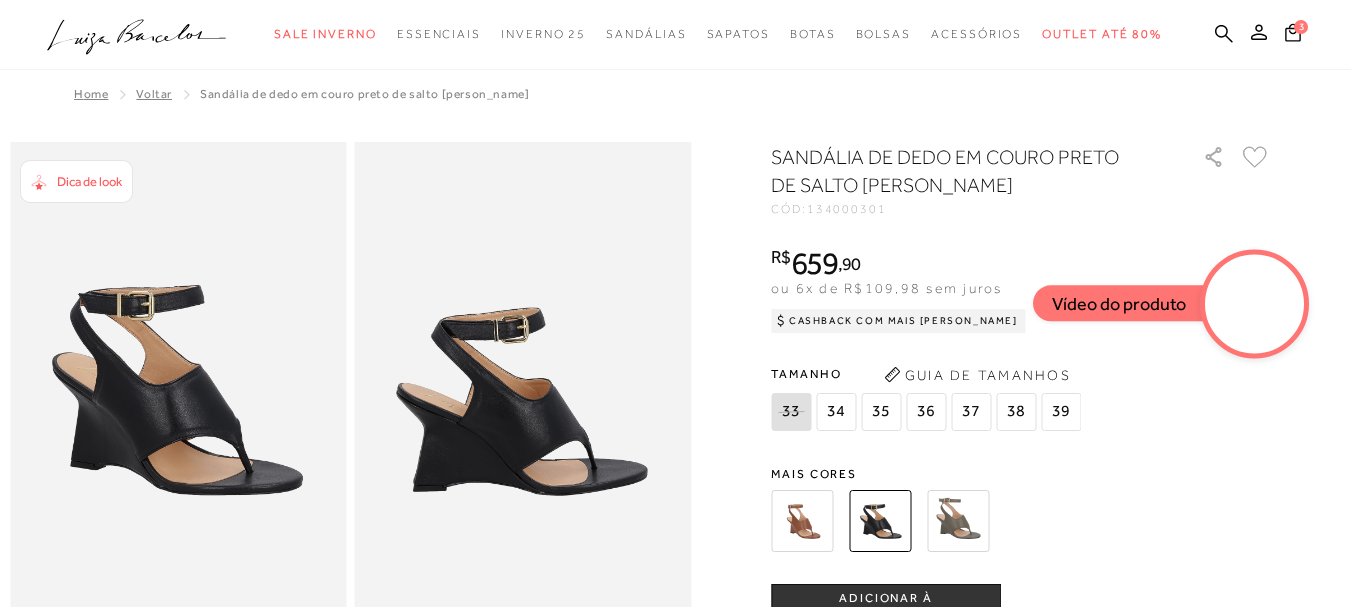 click at bounding box center (958, 521) 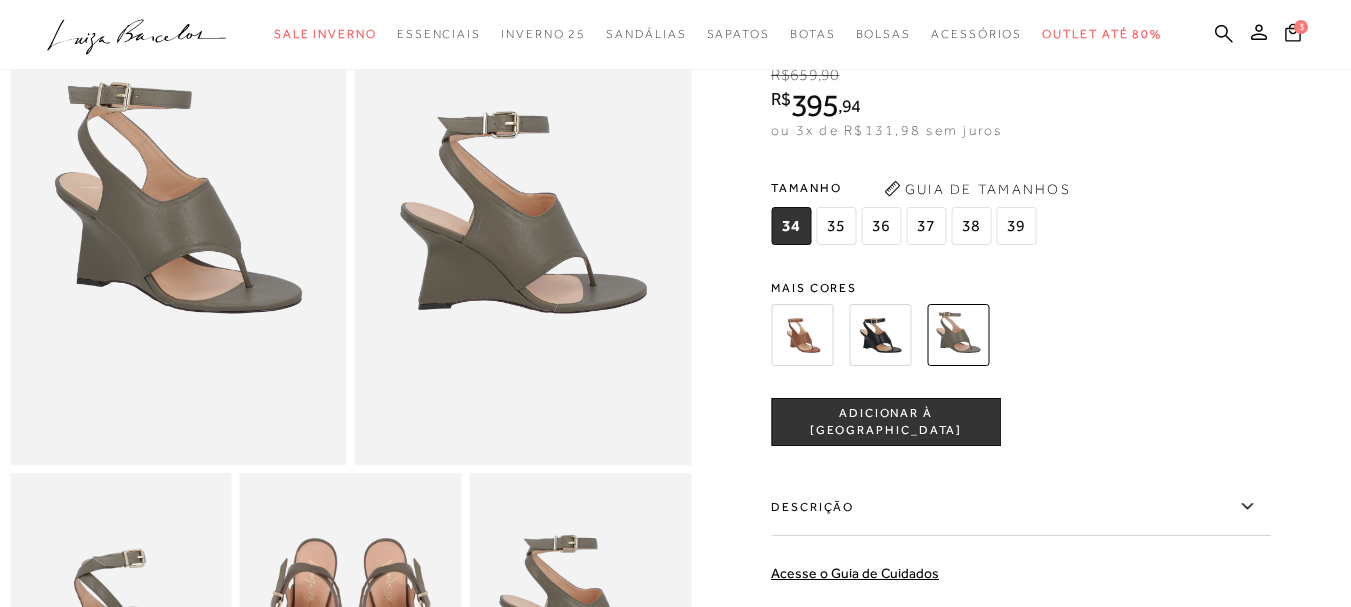 scroll, scrollTop: 203, scrollLeft: 0, axis: vertical 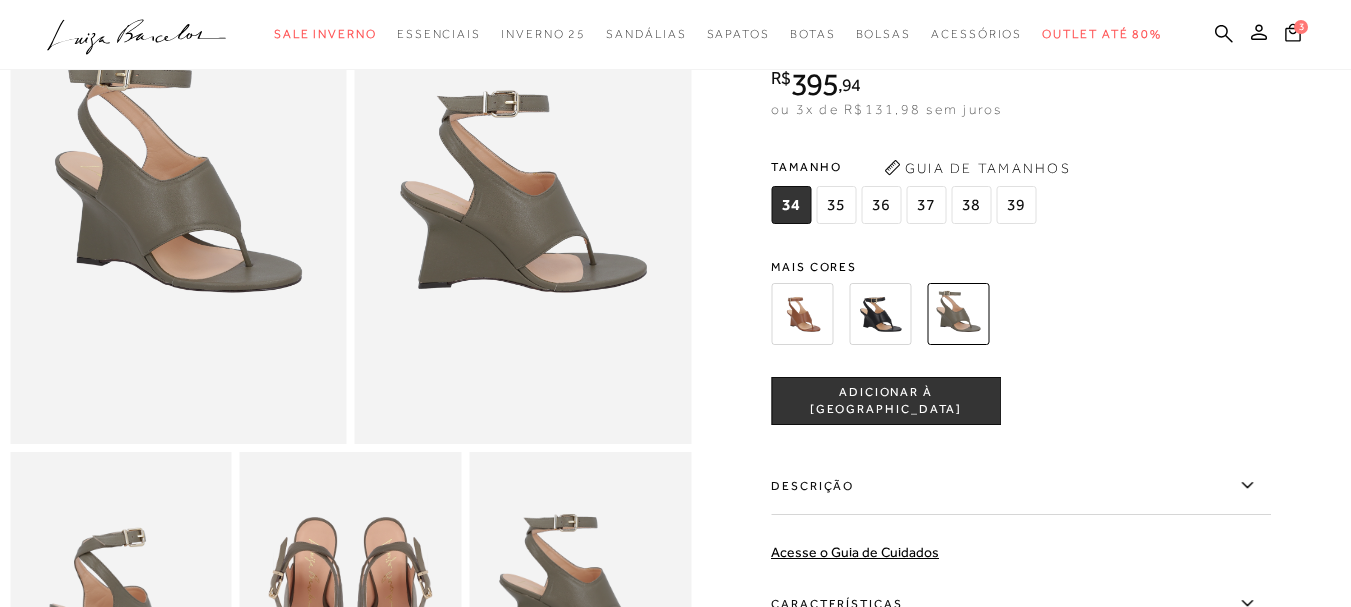 click on "38" at bounding box center (971, 205) 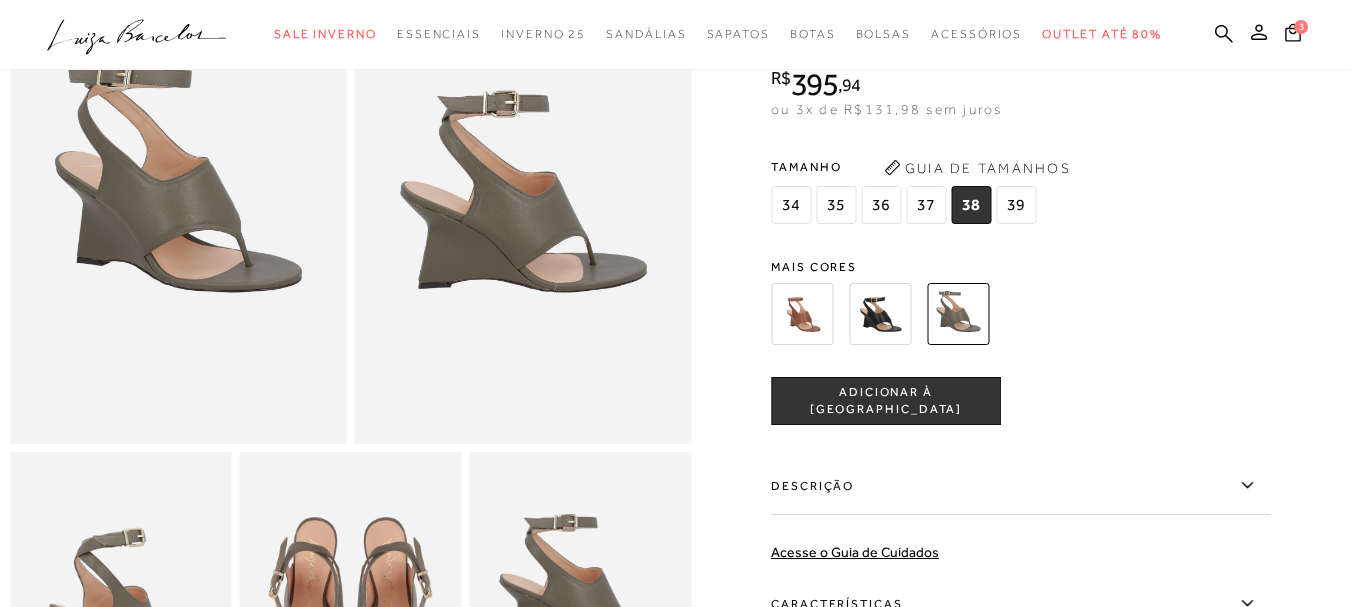 click on "ADICIONAR À [GEOGRAPHIC_DATA]" at bounding box center [886, 401] 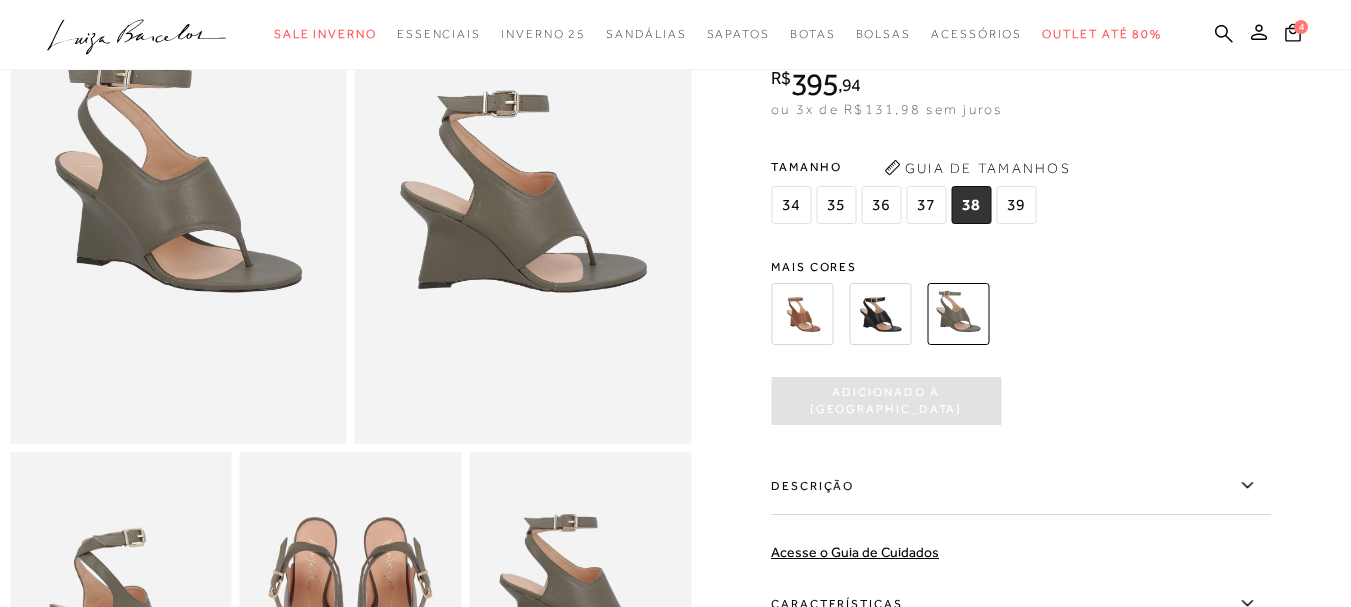 scroll, scrollTop: 0, scrollLeft: 0, axis: both 